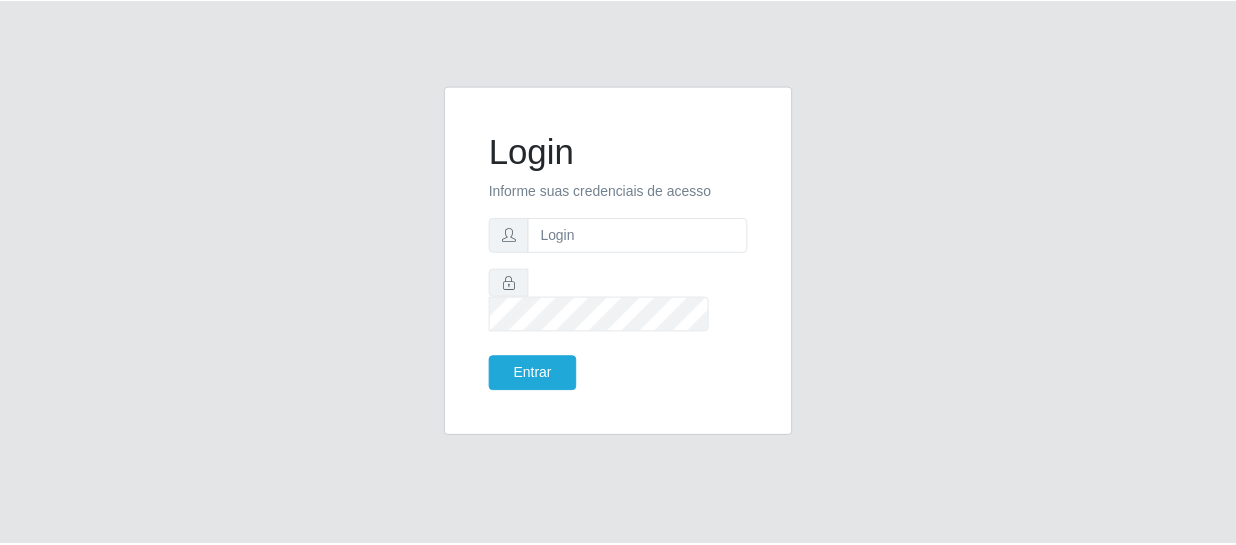scroll, scrollTop: 0, scrollLeft: 0, axis: both 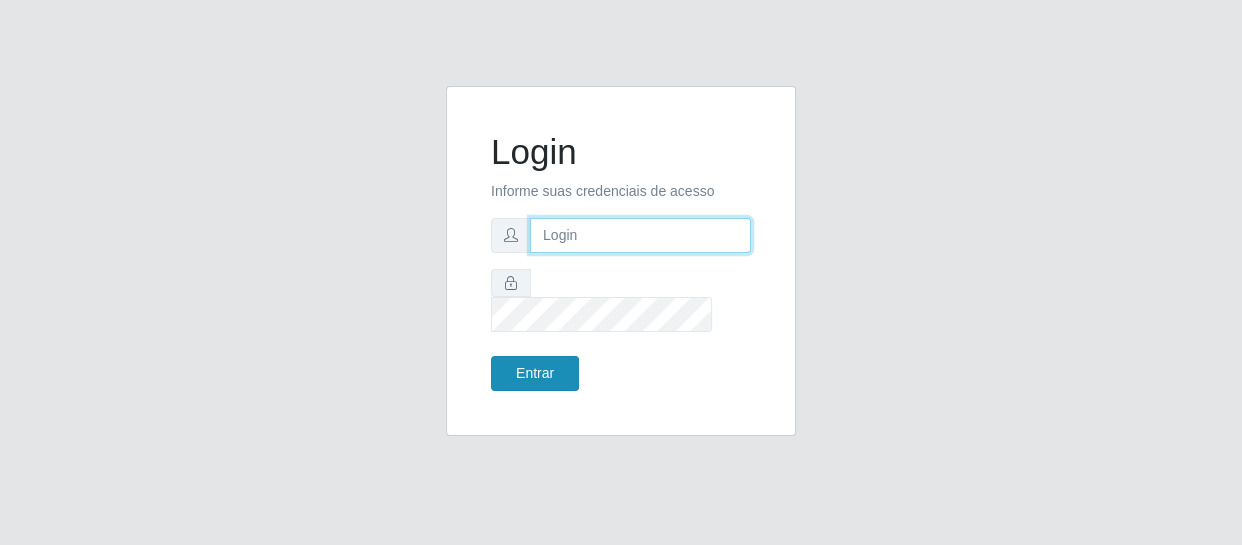 type on "[EMAIL]" 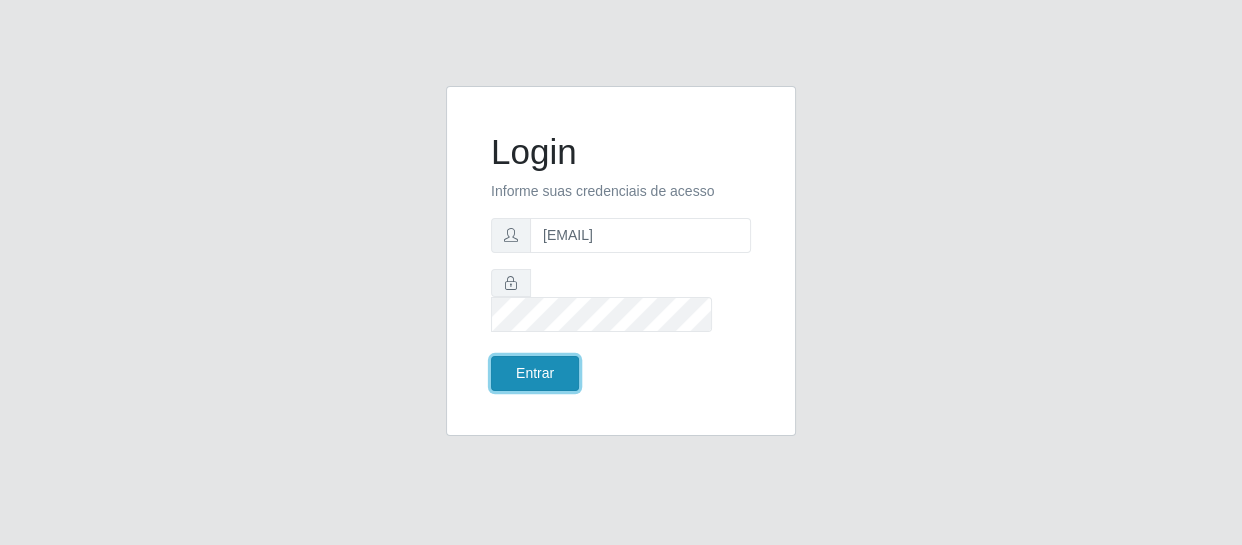 click on "Entrar" at bounding box center [535, 373] 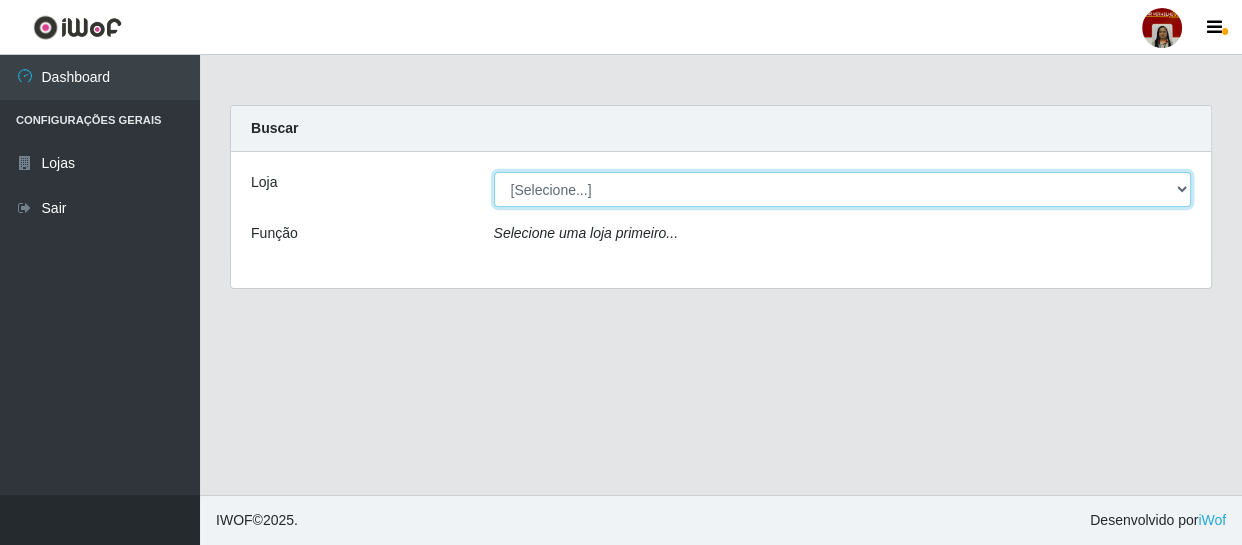 drag, startPoint x: 1181, startPoint y: 187, endPoint x: 1191, endPoint y: 185, distance: 10.198039 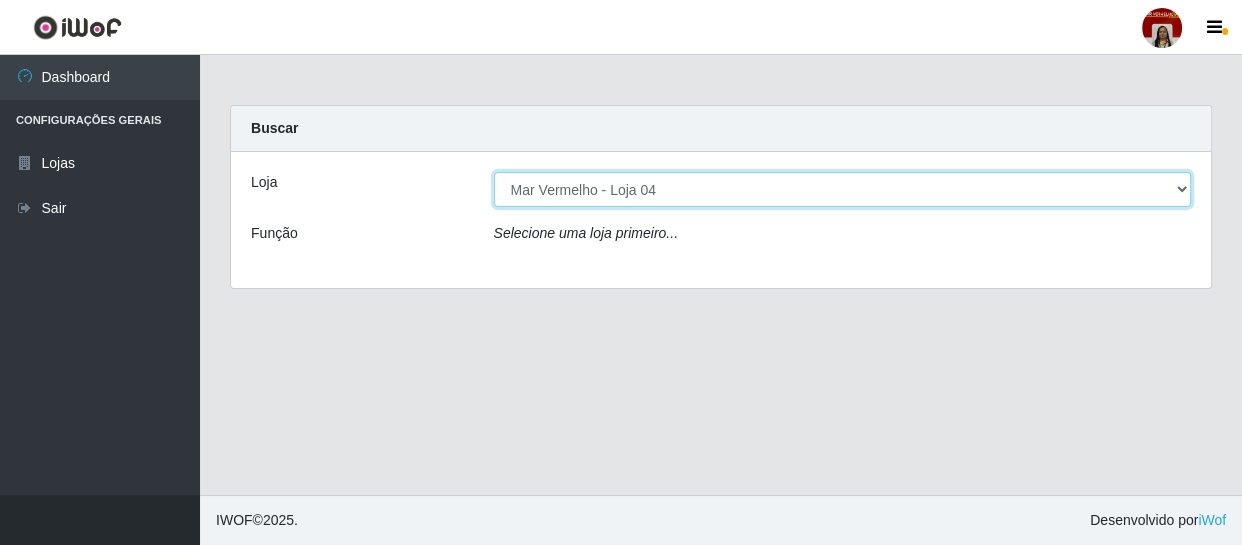 click on "[Selecione...] Mar Vermelho - Loja 04" at bounding box center (843, 189) 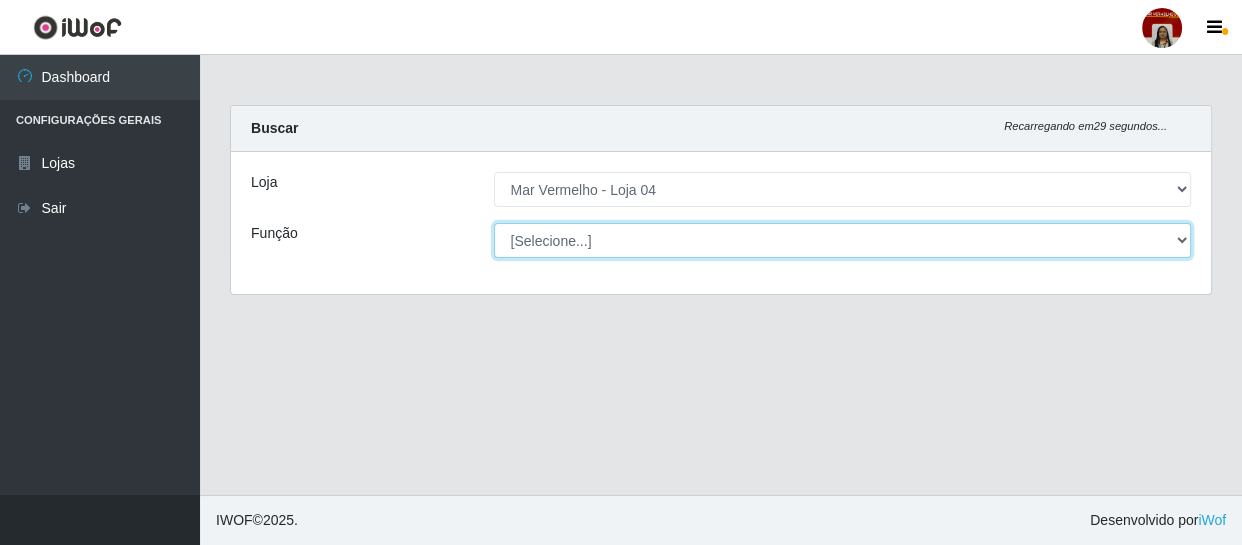 click on "[Selecione...] ASG ASG + ASG ++ Auxiliar de Depósito  Auxiliar de Depósito + Auxiliar de Depósito ++ Auxiliar de Estacionamento Auxiliar de Estacionamento + Auxiliar de Estacionamento ++ Balconista de Frios Balconista de Frios + Balconista de Padaria  Balconista de Padaria + Embalador Embalador + Embalador ++ Operador de Caixa Operador de Caixa + Operador de Caixa ++ Repositor  Repositor + Repositor ++ Repositor de Frios Repositor de Frios + Repositor de Frios ++ Repositor de Hortifruti Repositor de Hortifruti + Repositor de Hortifruti ++" at bounding box center (843, 240) 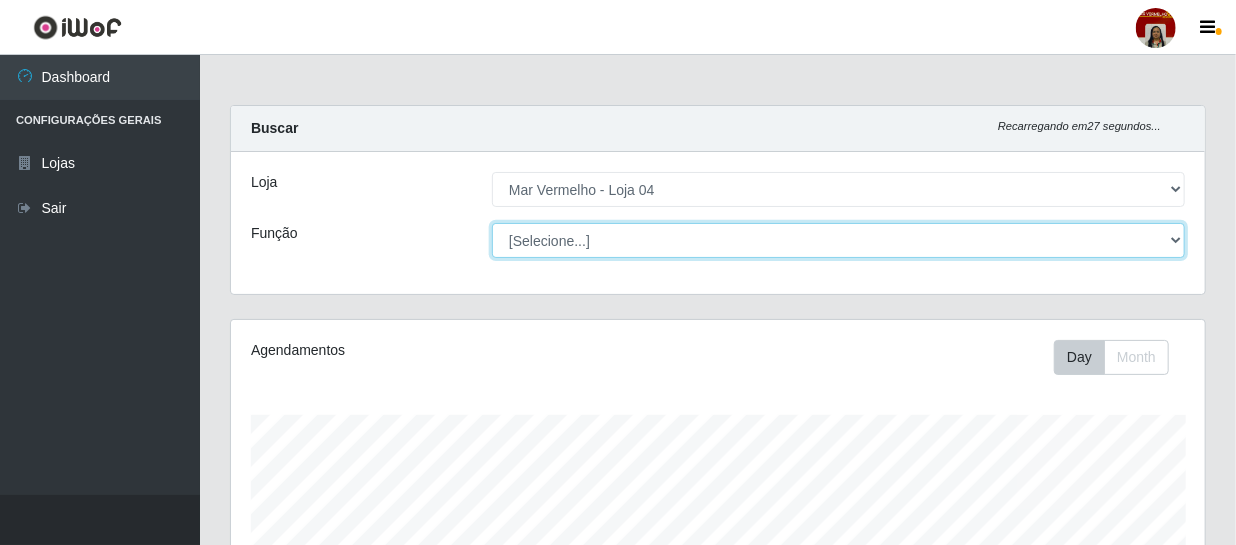scroll, scrollTop: 999585, scrollLeft: 999025, axis: both 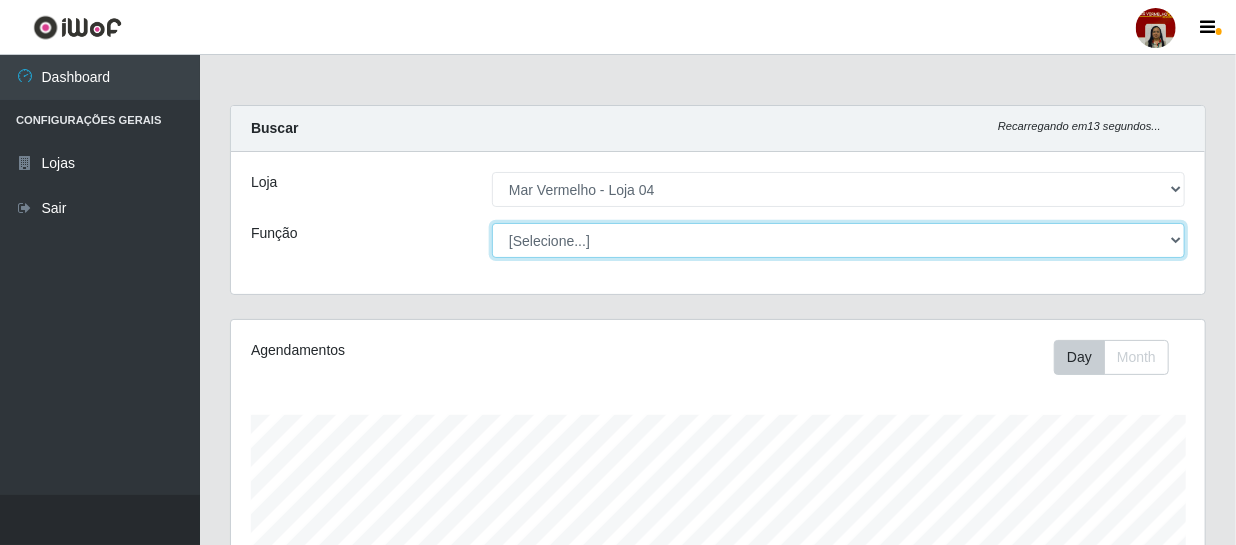 select on "1" 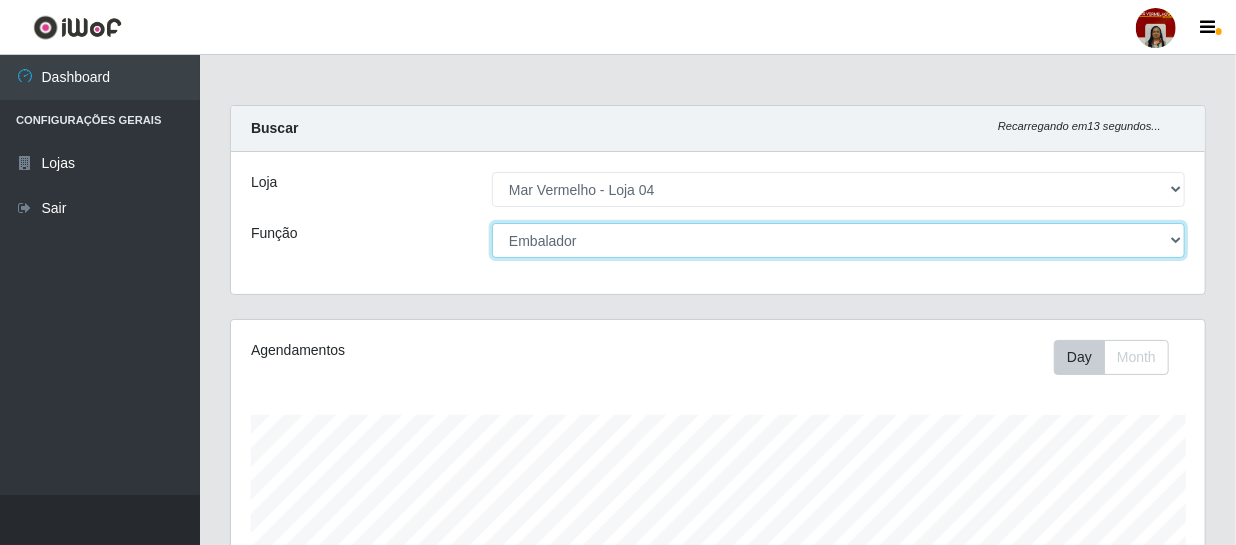 click on "[Selecione...] ASG ASG + ASG ++ Auxiliar de Depósito  Auxiliar de Depósito + Auxiliar de Depósito ++ Auxiliar de Estacionamento Auxiliar de Estacionamento + Auxiliar de Estacionamento ++ Balconista de Frios Balconista de Frios + Balconista de Padaria  Balconista de Padaria + Embalador Embalador + Embalador ++ Operador de Caixa Operador de Caixa + Operador de Caixa ++ Repositor  Repositor + Repositor ++ Repositor de Frios Repositor de Frios + Repositor de Frios ++ Repositor de Hortifruti Repositor de Hortifruti + Repositor de Hortifruti ++" at bounding box center [838, 240] 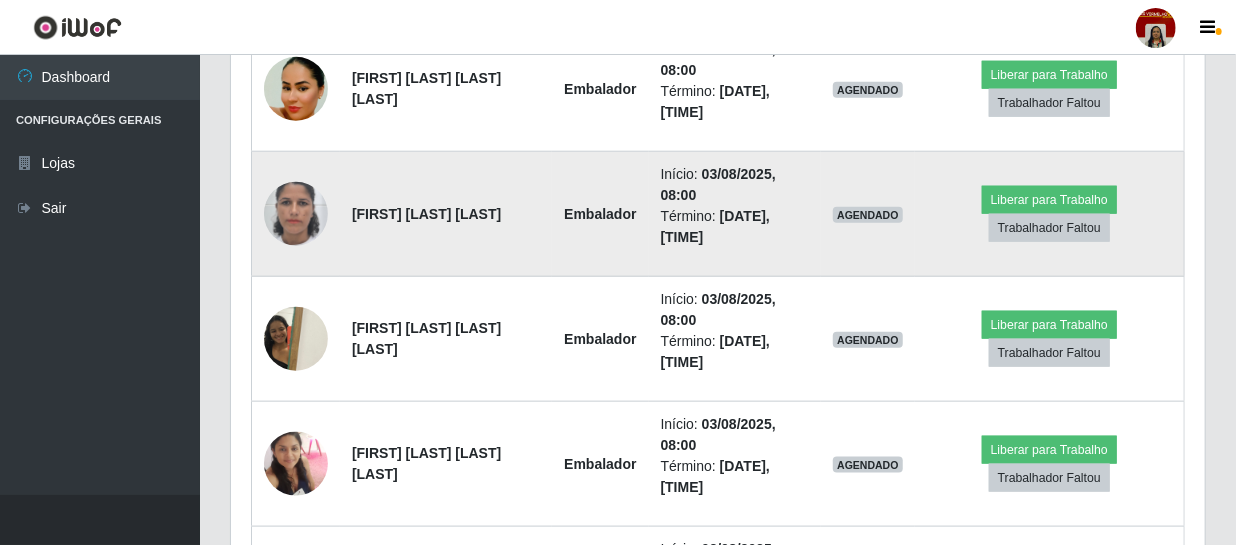 scroll, scrollTop: 818, scrollLeft: 0, axis: vertical 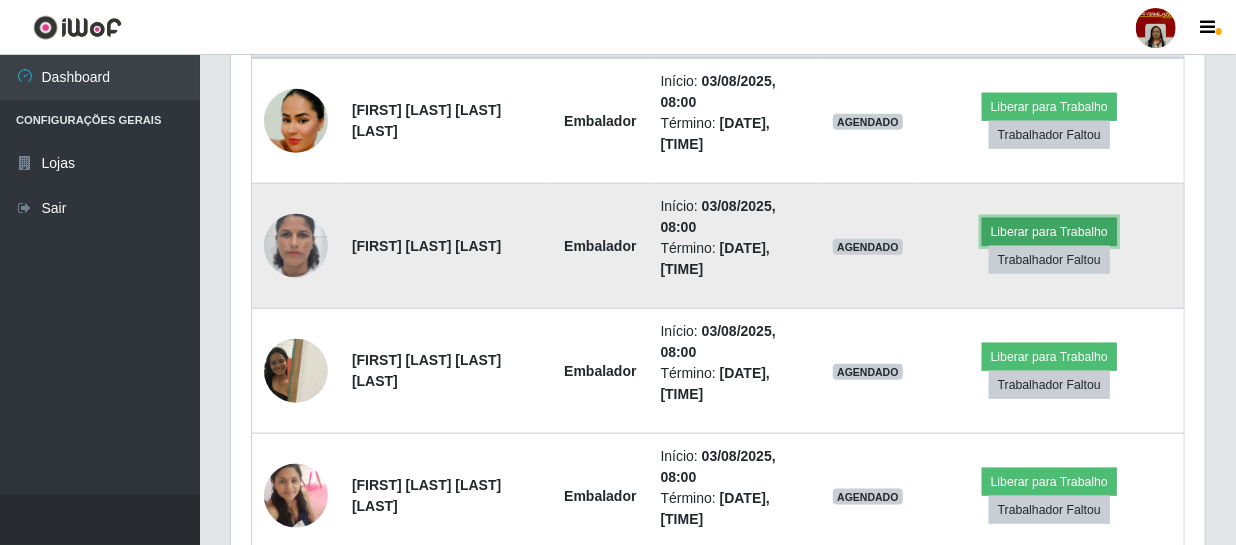 click on "Liberar para Trabalho" at bounding box center [1049, 232] 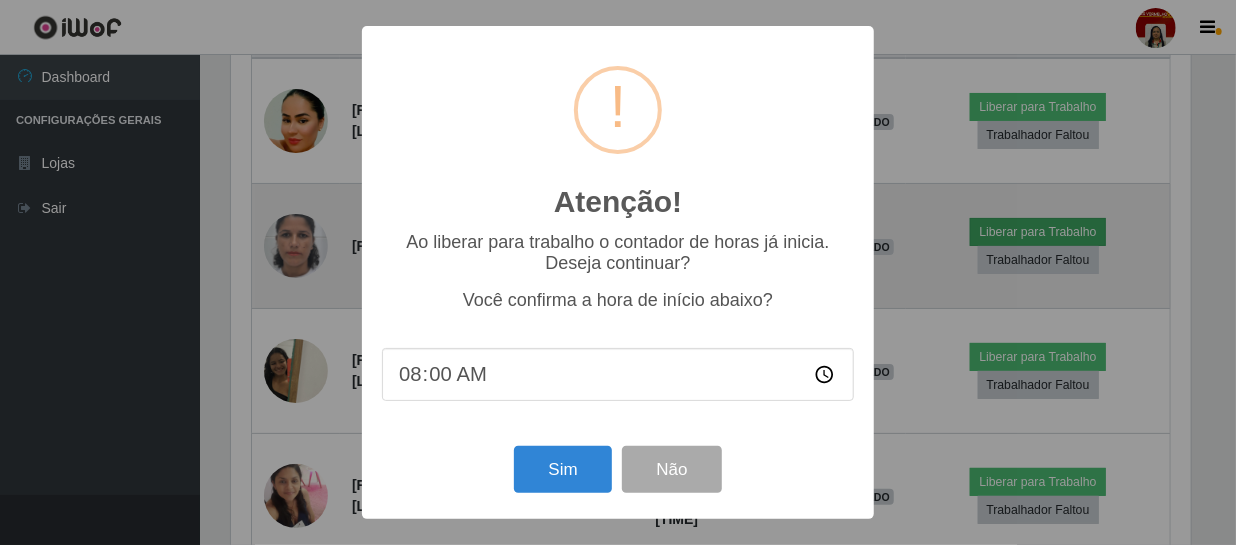 scroll, scrollTop: 999585, scrollLeft: 999033, axis: both 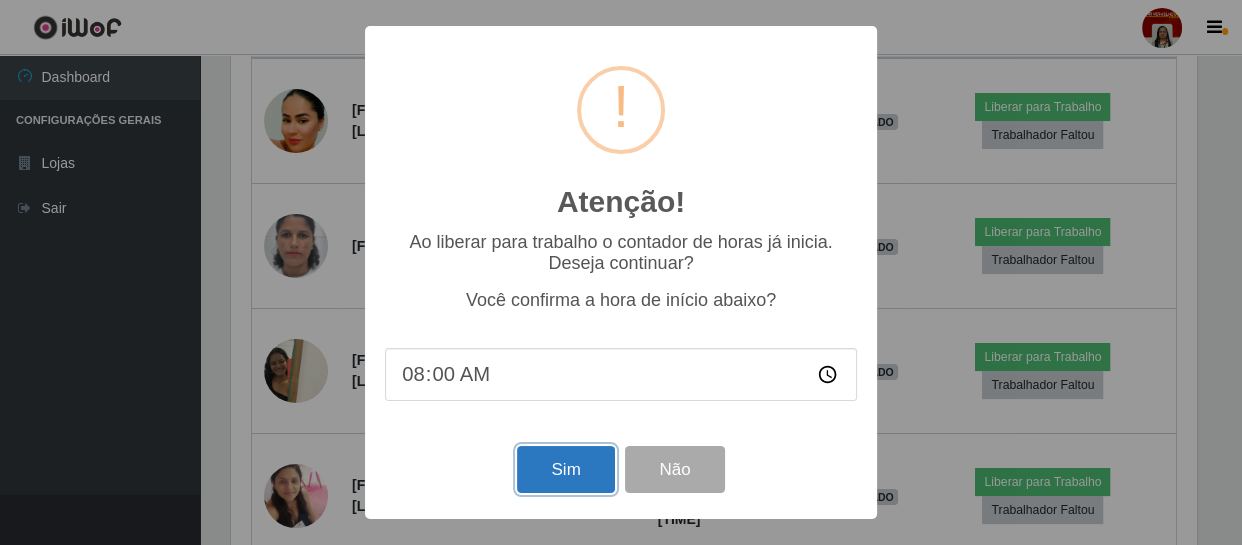 click on "Sim" at bounding box center [565, 469] 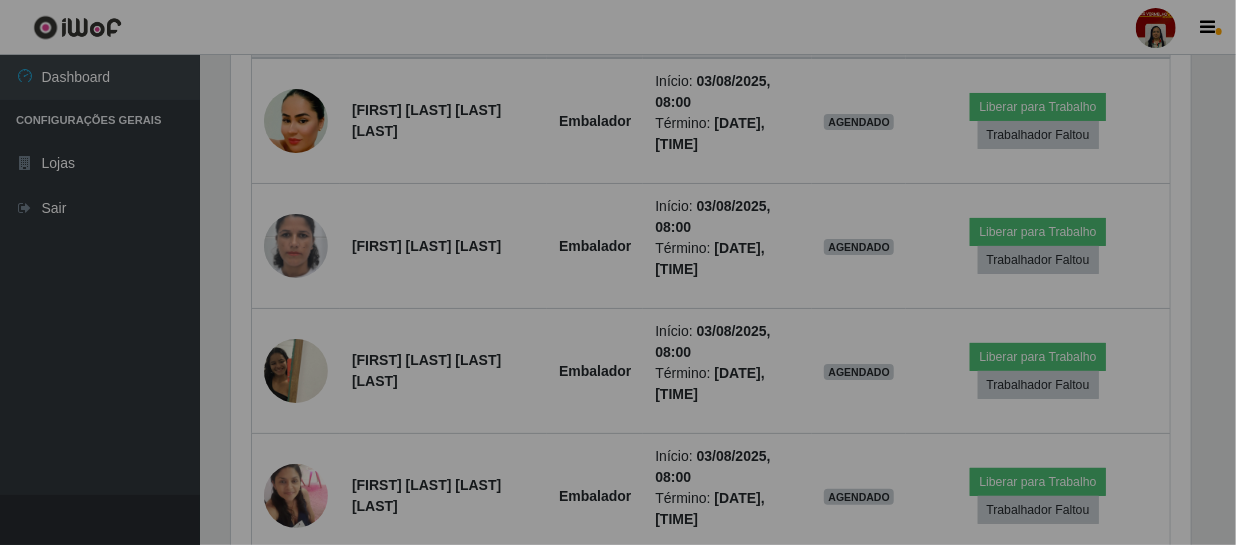 scroll, scrollTop: 999585, scrollLeft: 999025, axis: both 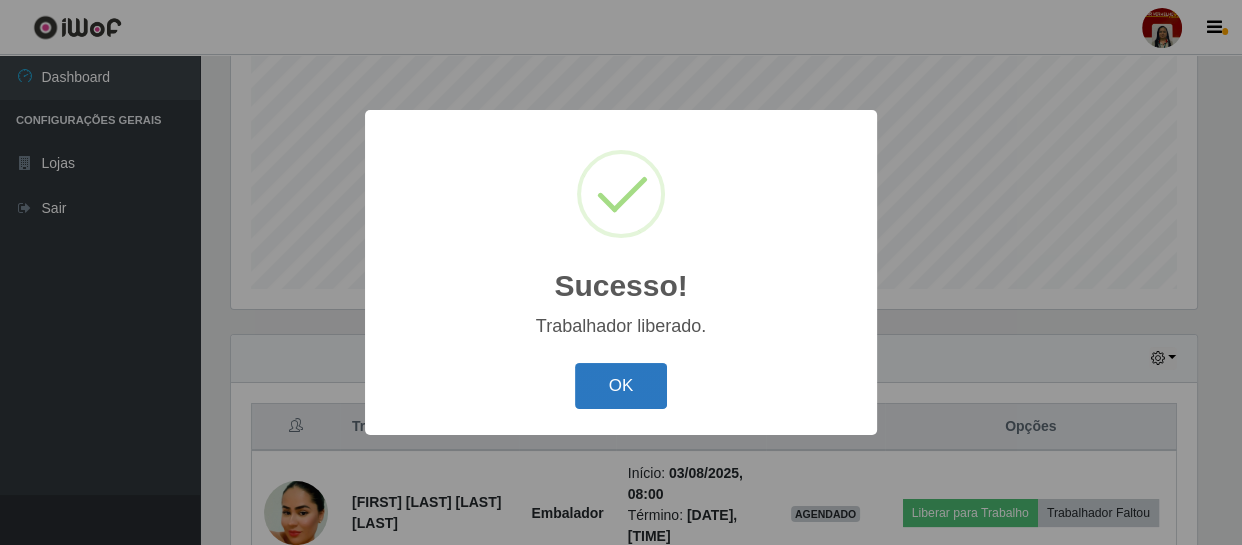 click on "OK" at bounding box center (621, 386) 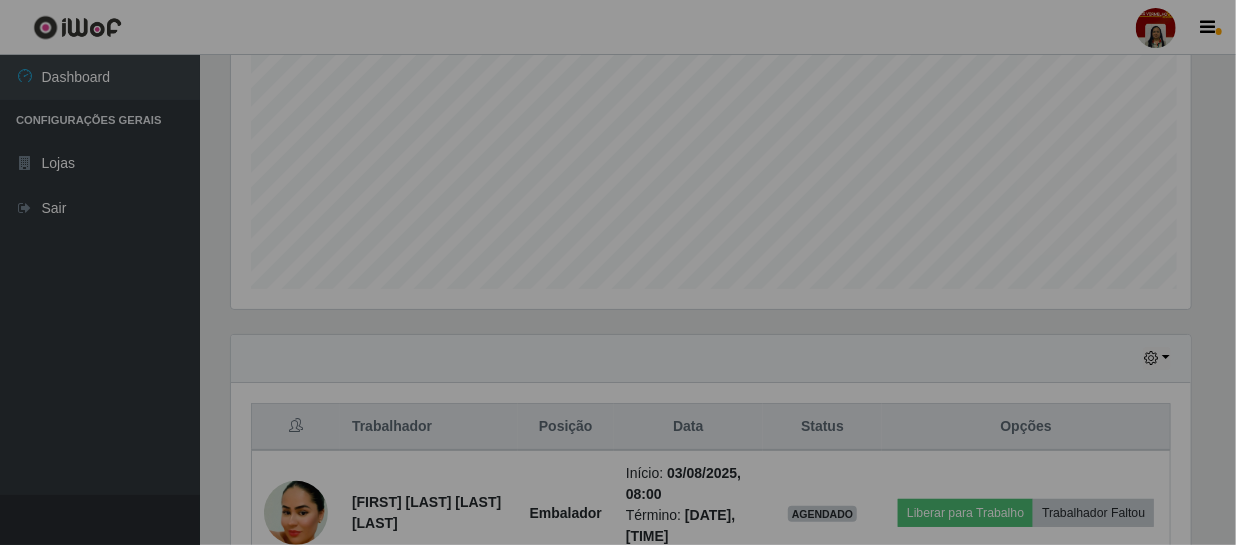 scroll, scrollTop: 999585, scrollLeft: 999025, axis: both 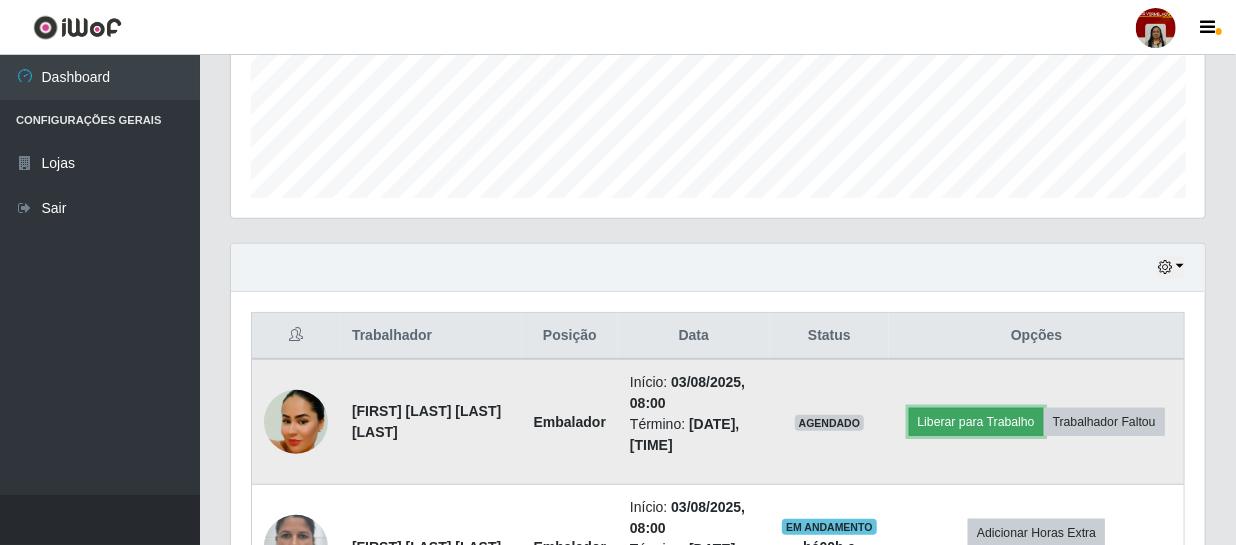 click on "Liberar para Trabalho" at bounding box center (976, 422) 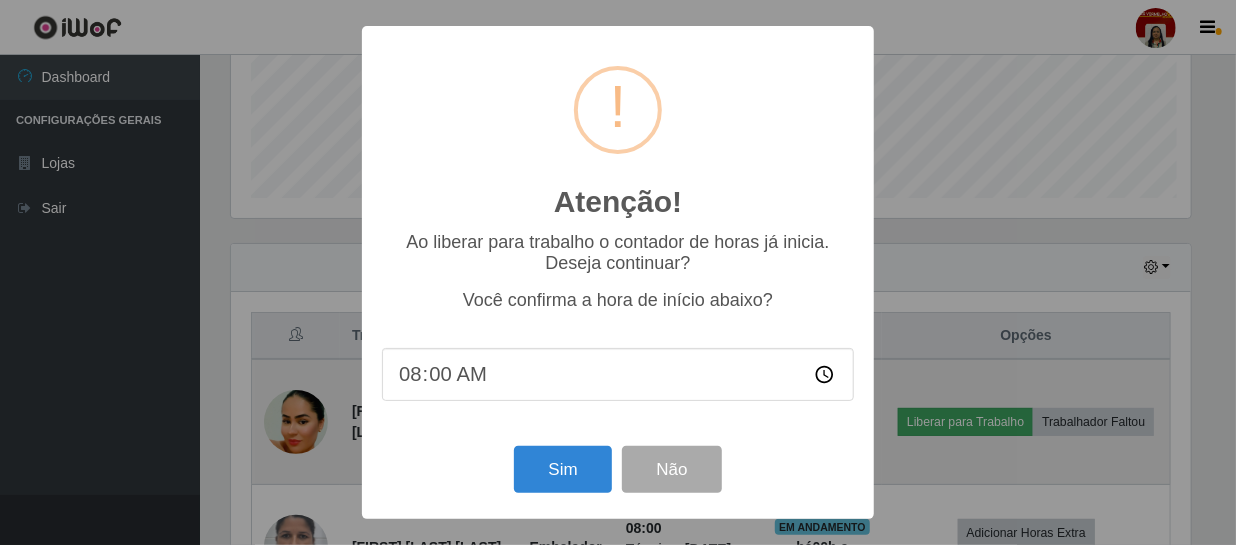 scroll, scrollTop: 999585, scrollLeft: 999033, axis: both 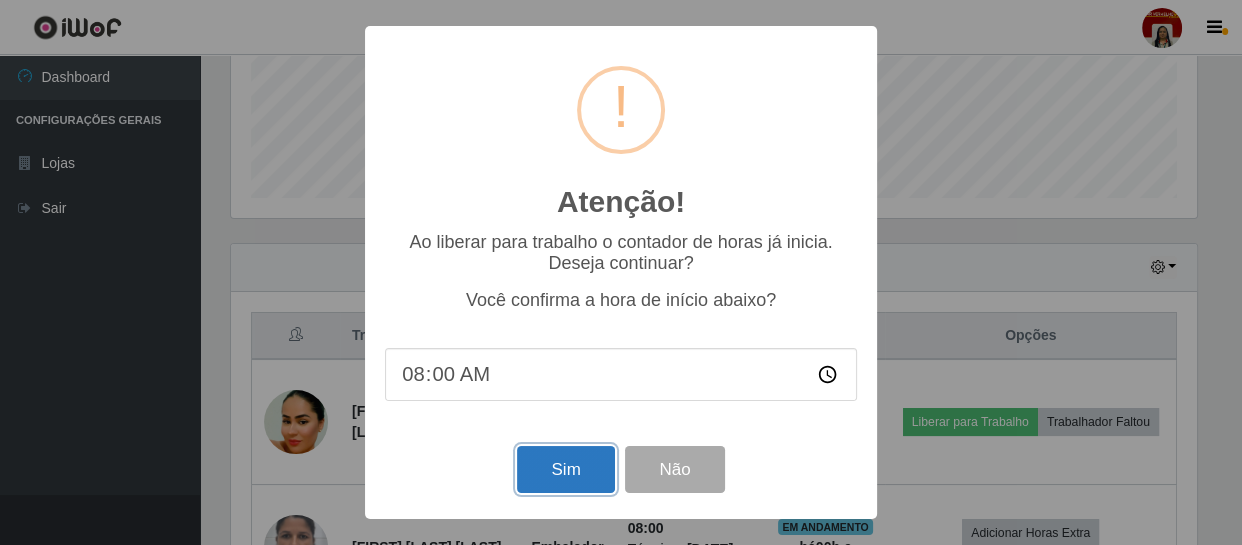 click on "Sim" at bounding box center (565, 469) 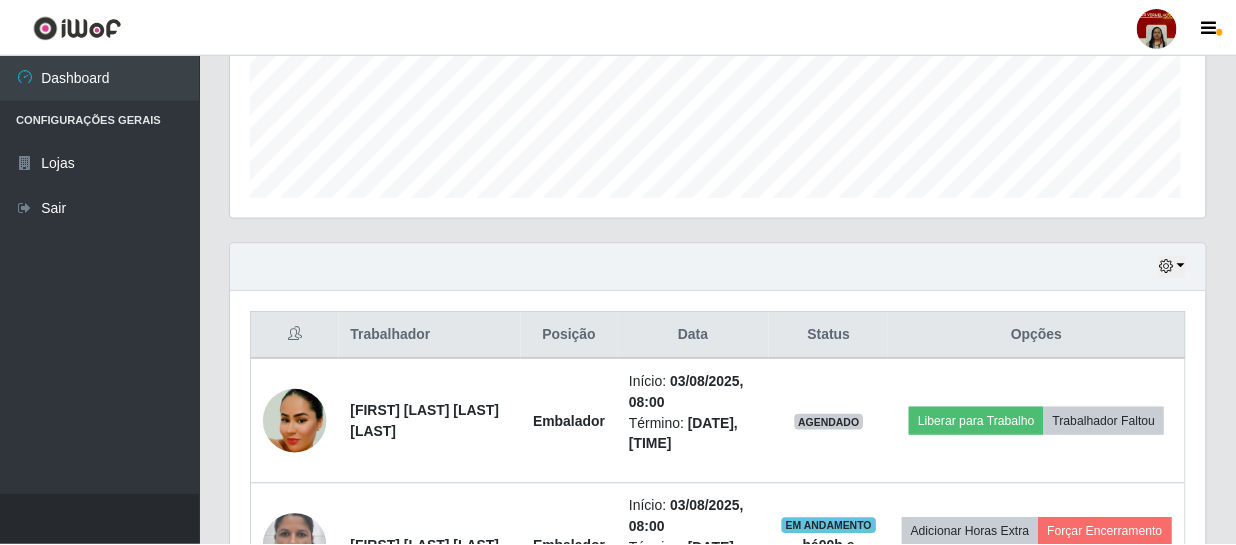 scroll, scrollTop: 999585, scrollLeft: 999025, axis: both 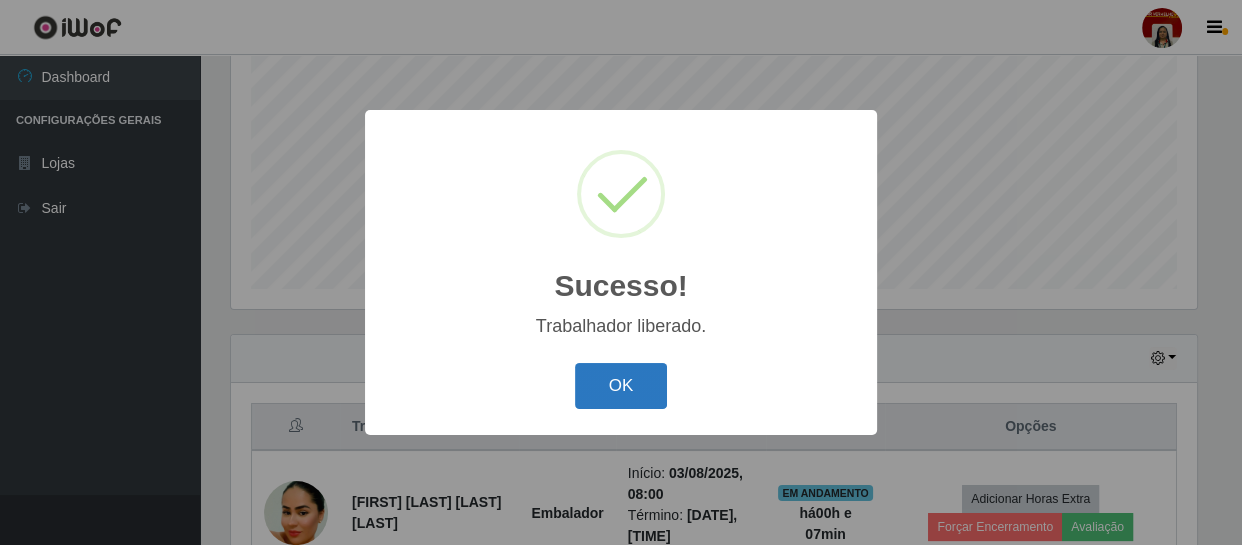 click on "OK" at bounding box center (621, 386) 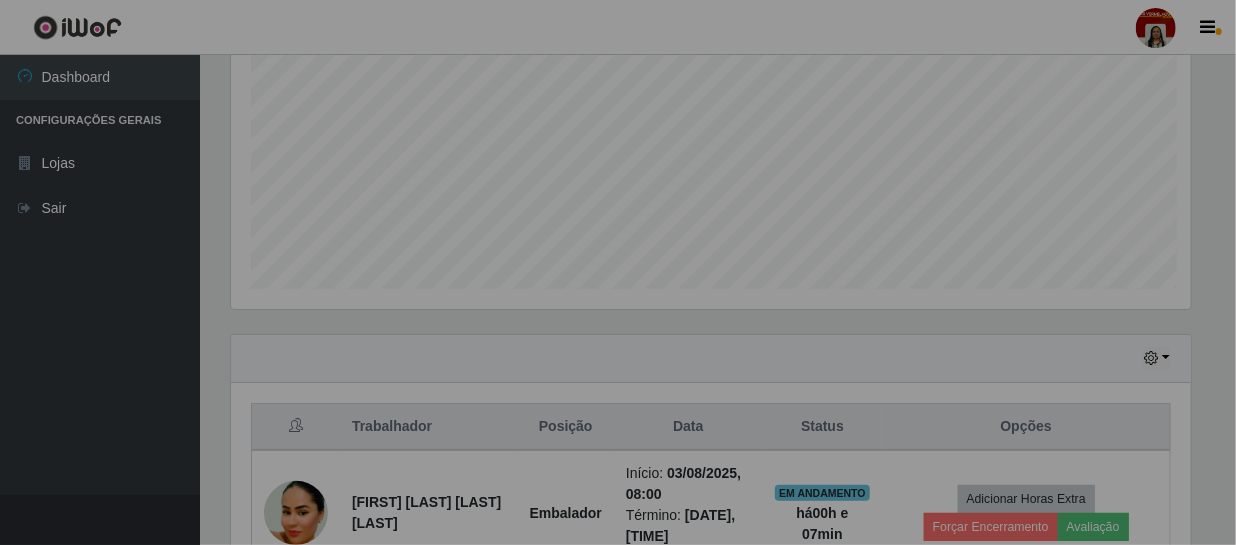 scroll, scrollTop: 999585, scrollLeft: 999025, axis: both 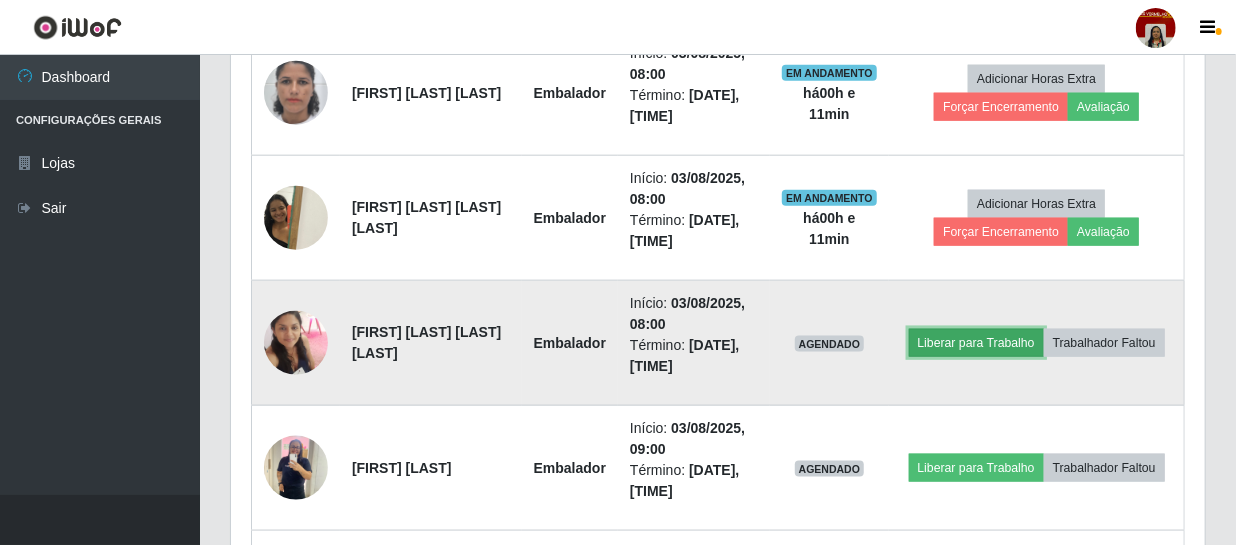 click on "Liberar para Trabalho" at bounding box center [976, 343] 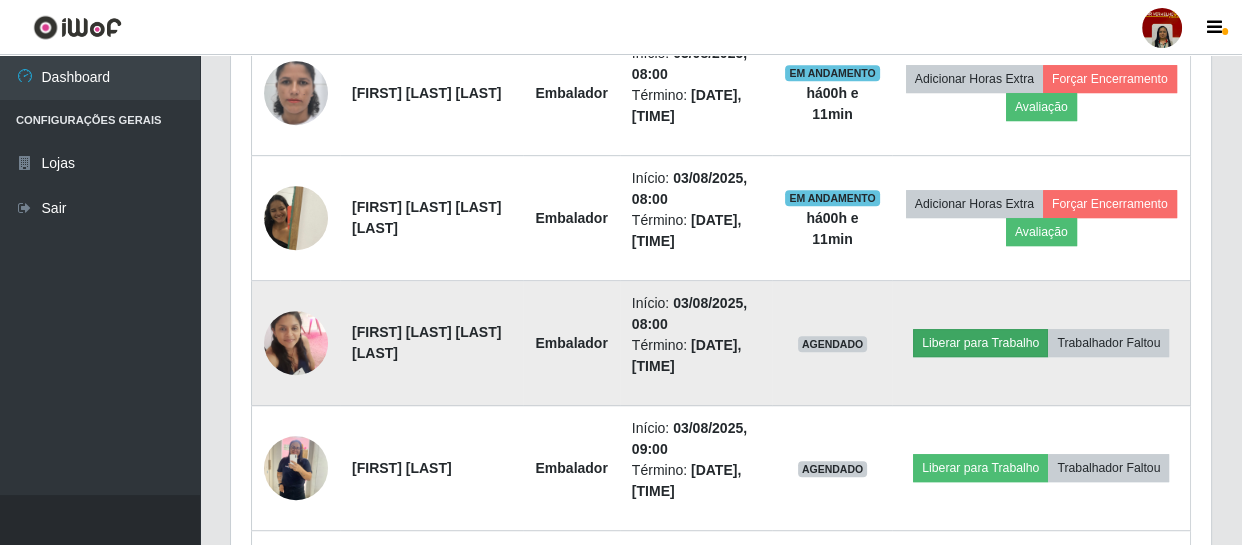 scroll, scrollTop: 999585, scrollLeft: 999033, axis: both 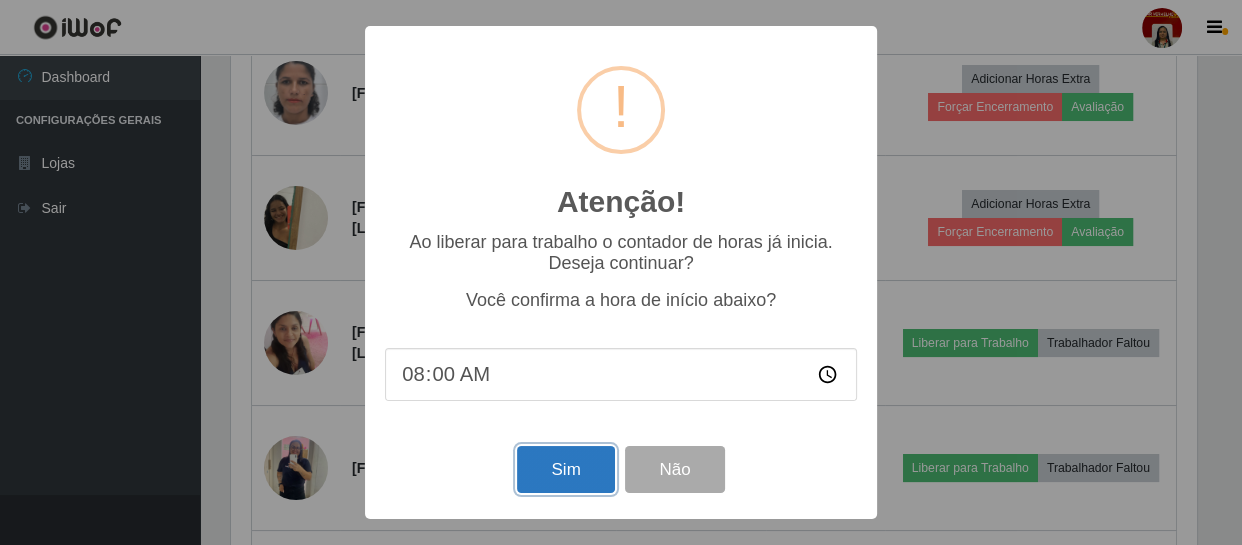 click on "Sim" at bounding box center [565, 469] 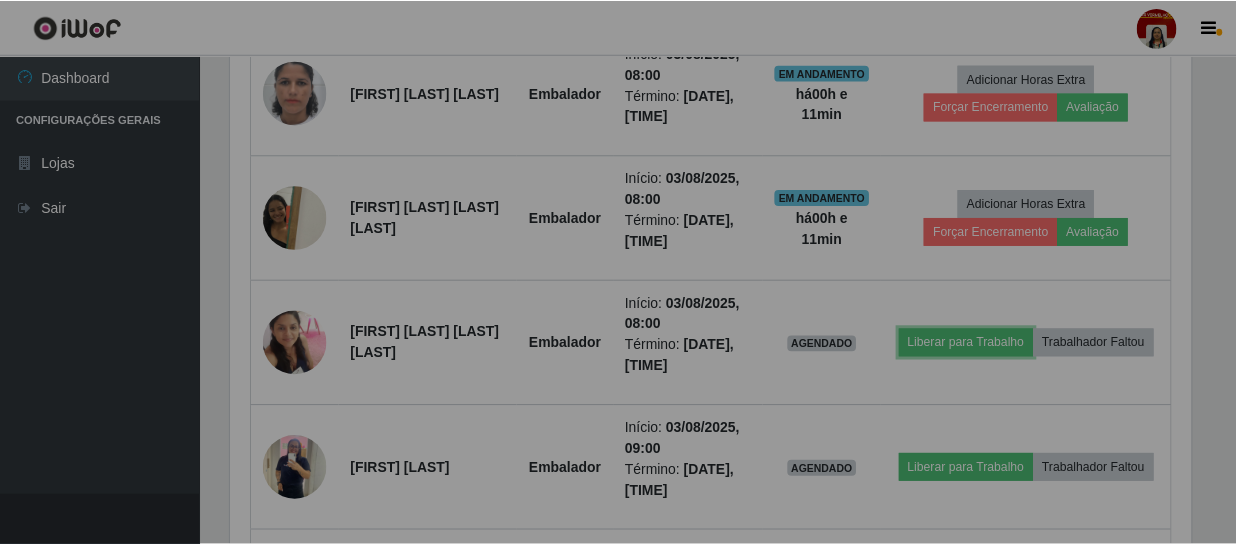 scroll, scrollTop: 999585, scrollLeft: 999025, axis: both 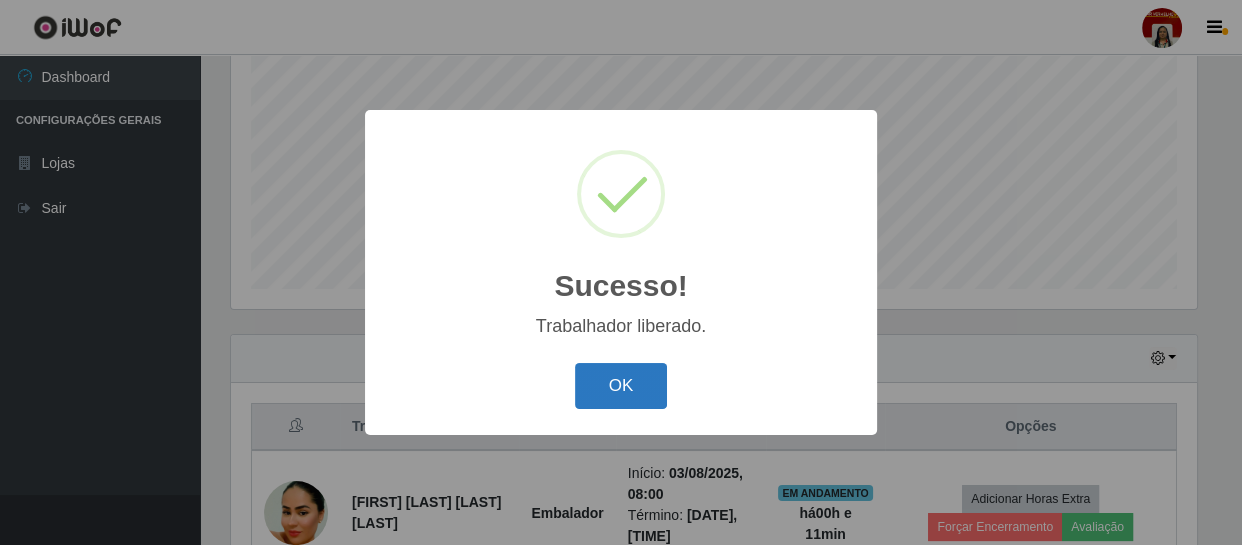 click on "OK" at bounding box center [621, 386] 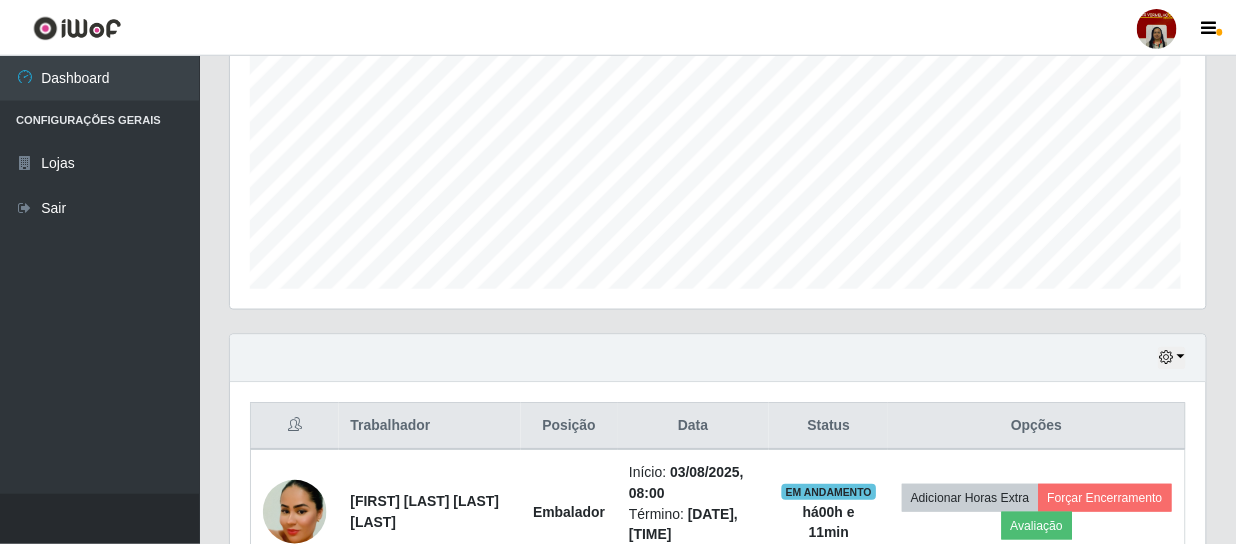 scroll, scrollTop: 999585, scrollLeft: 999025, axis: both 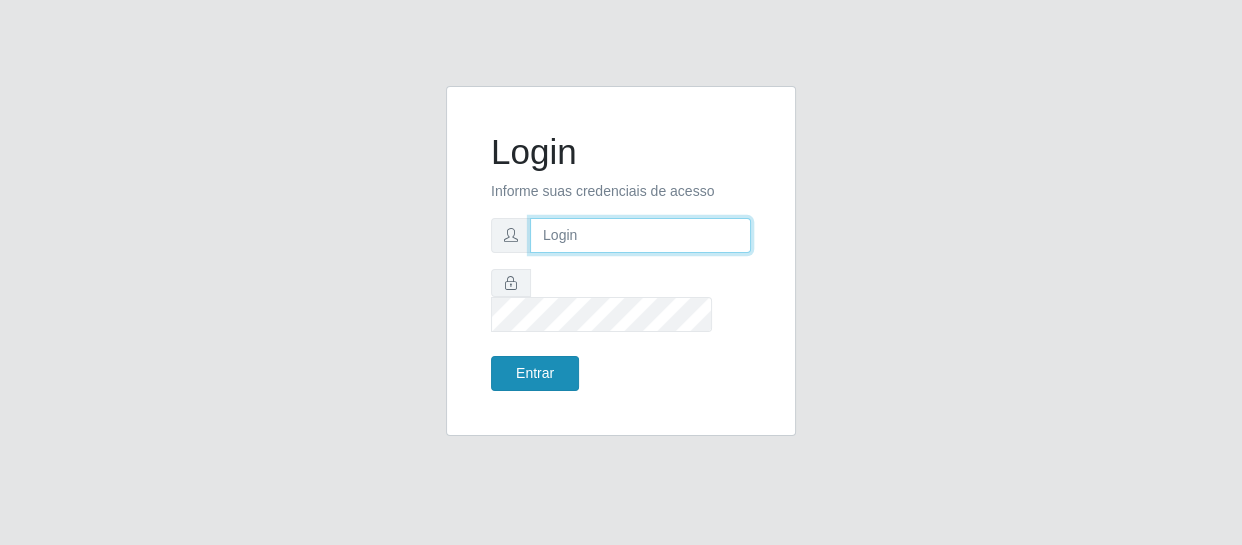 type on "[EMAIL]" 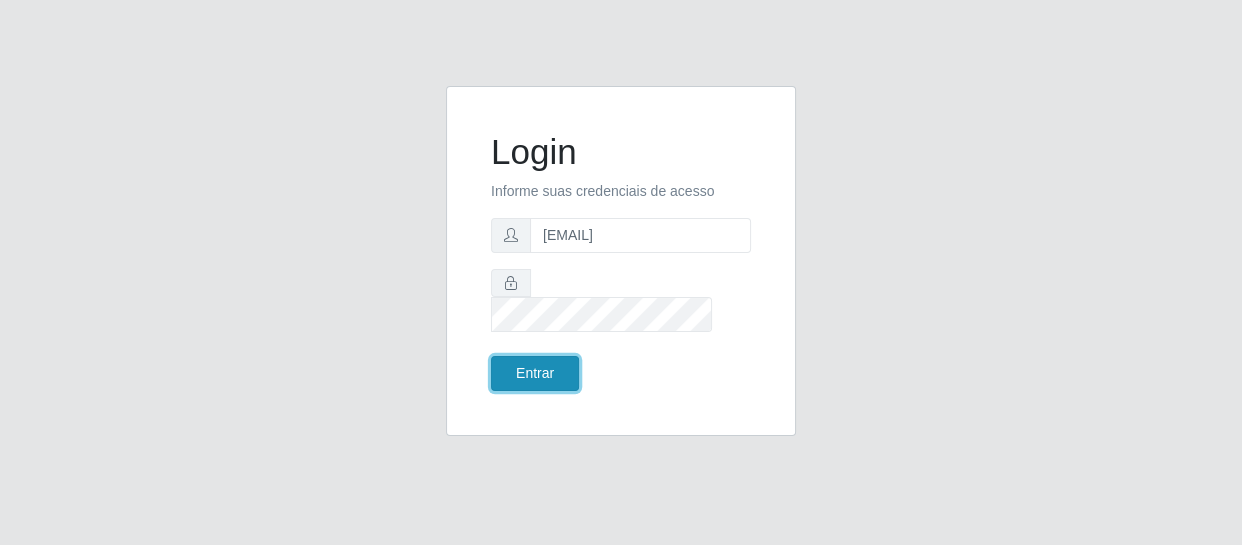 click on "Entrar" at bounding box center (535, 373) 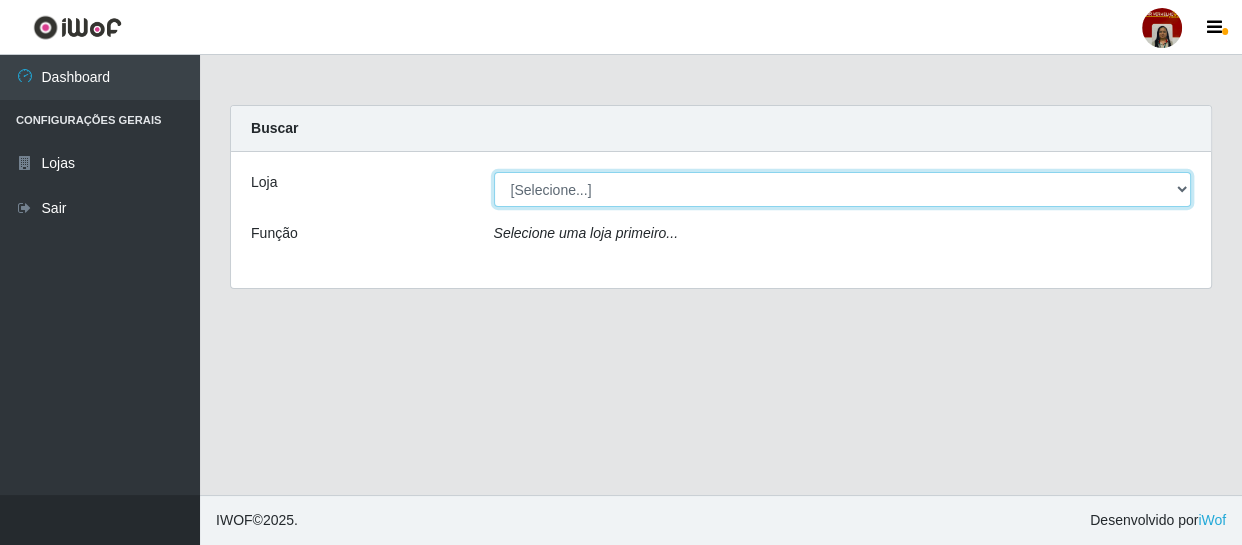 click on "[Selecione...] Mar Vermelho - Loja 04" at bounding box center [843, 189] 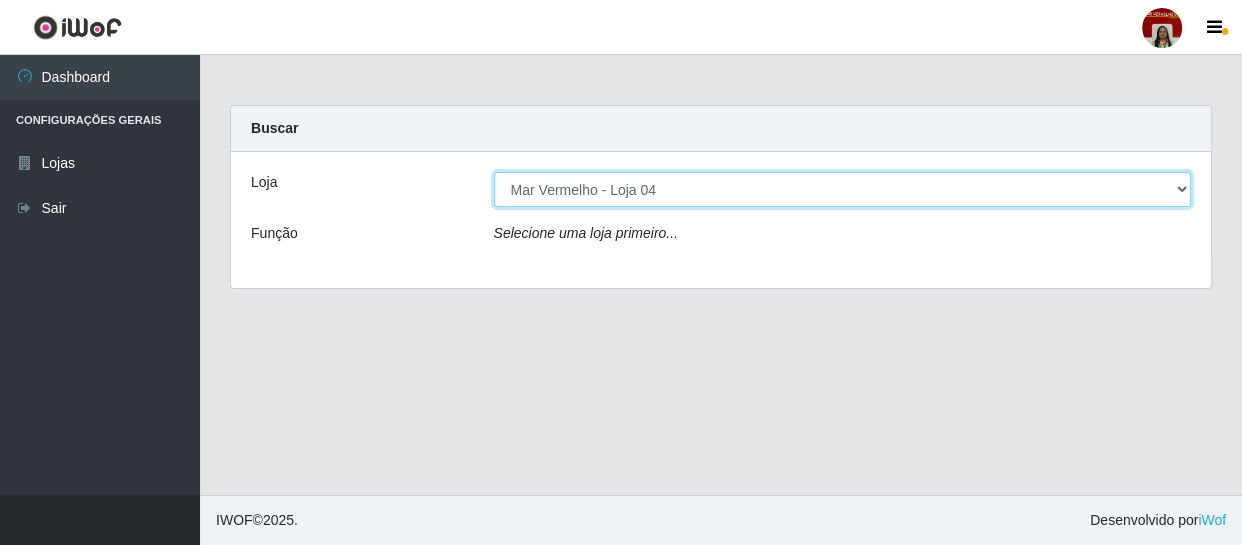 click on "[Selecione...] Mar Vermelho - Loja 04" at bounding box center (843, 189) 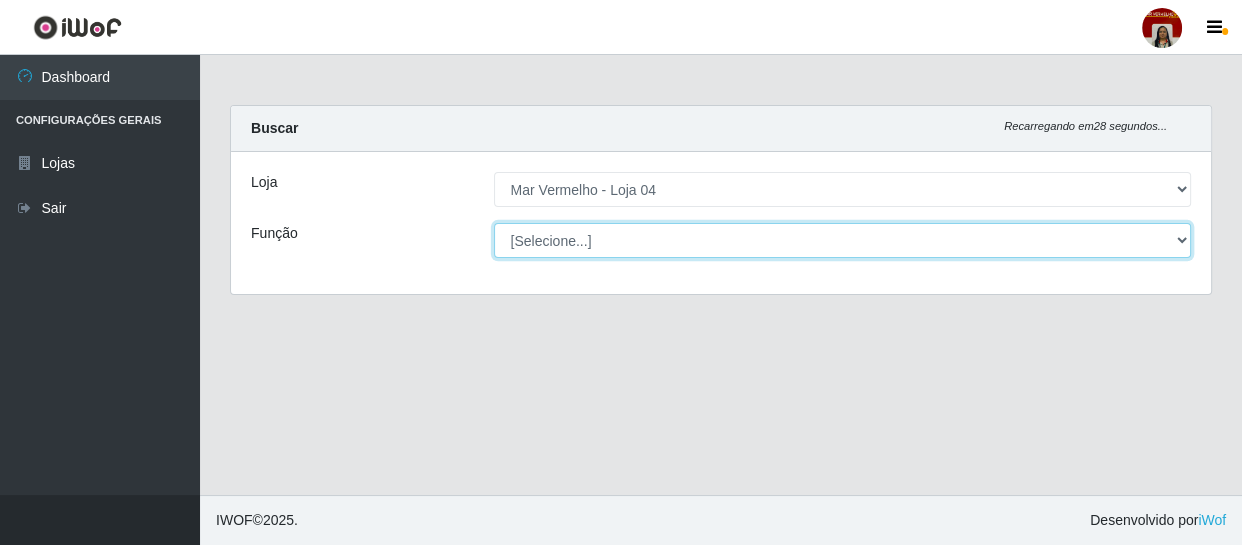 click on "[Selecione...] ASG ASG + ASG ++ Auxiliar de Depósito  Auxiliar de Depósito + Auxiliar de Depósito ++ Auxiliar de Estacionamento Auxiliar de Estacionamento + Auxiliar de Estacionamento ++ Balconista de Frios Balconista de Frios + Balconista de Padaria  Balconista de Padaria + Embalador Embalador + Embalador ++ Operador de Caixa Operador de Caixa + Operador de Caixa ++ Repositor  Repositor + Repositor ++ Repositor de Frios Repositor de Frios + Repositor de Frios ++ Repositor de Hortifruti Repositor de Hortifruti + Repositor de Hortifruti ++" at bounding box center (843, 240) 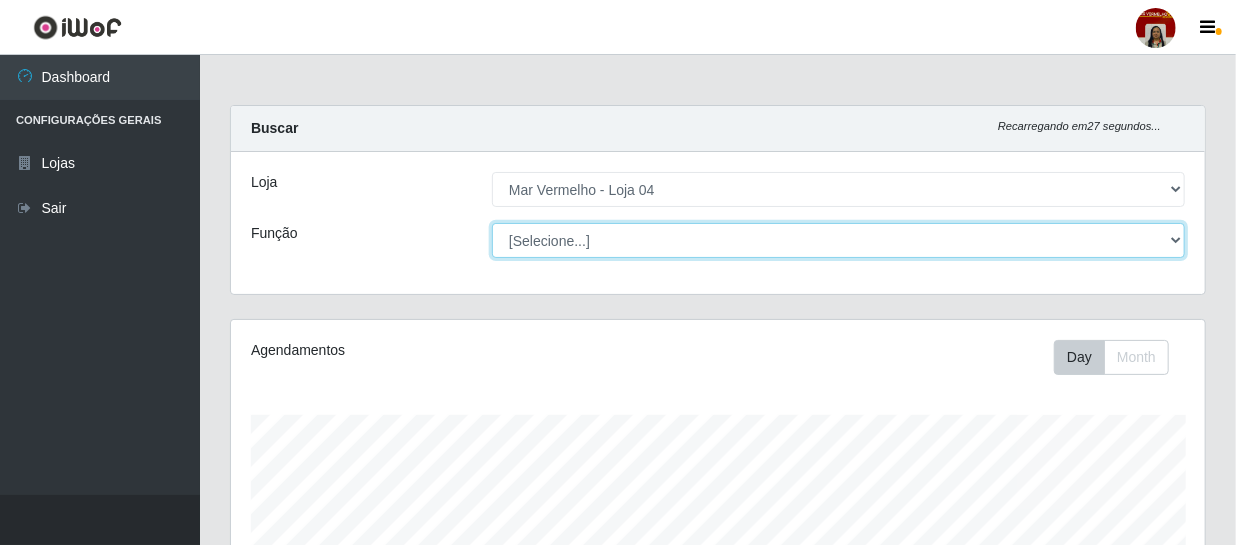scroll, scrollTop: 999585, scrollLeft: 999025, axis: both 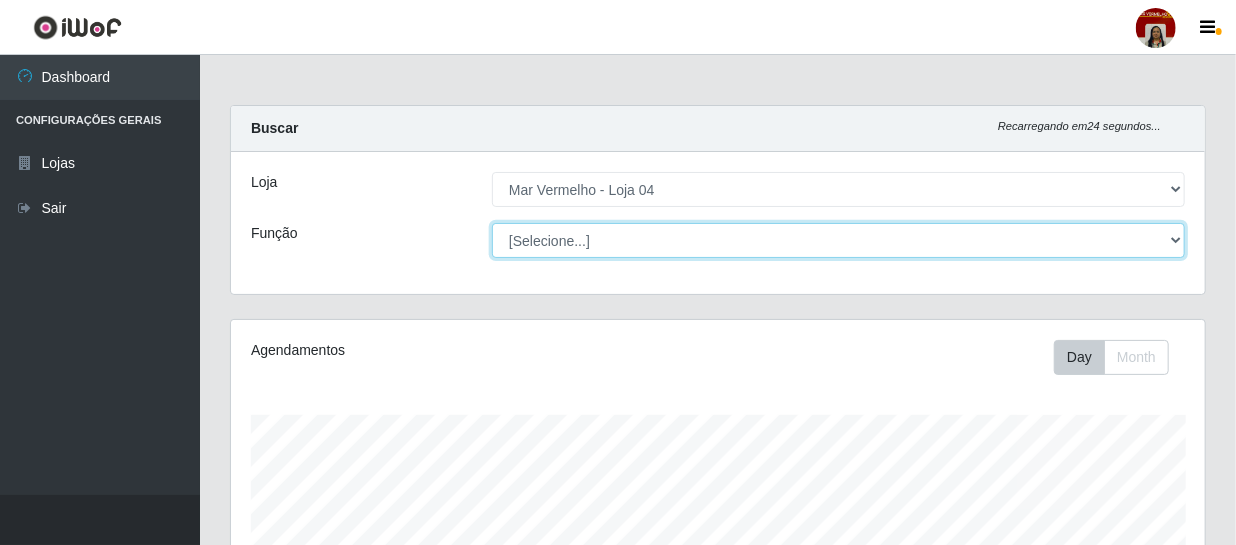 select on "1" 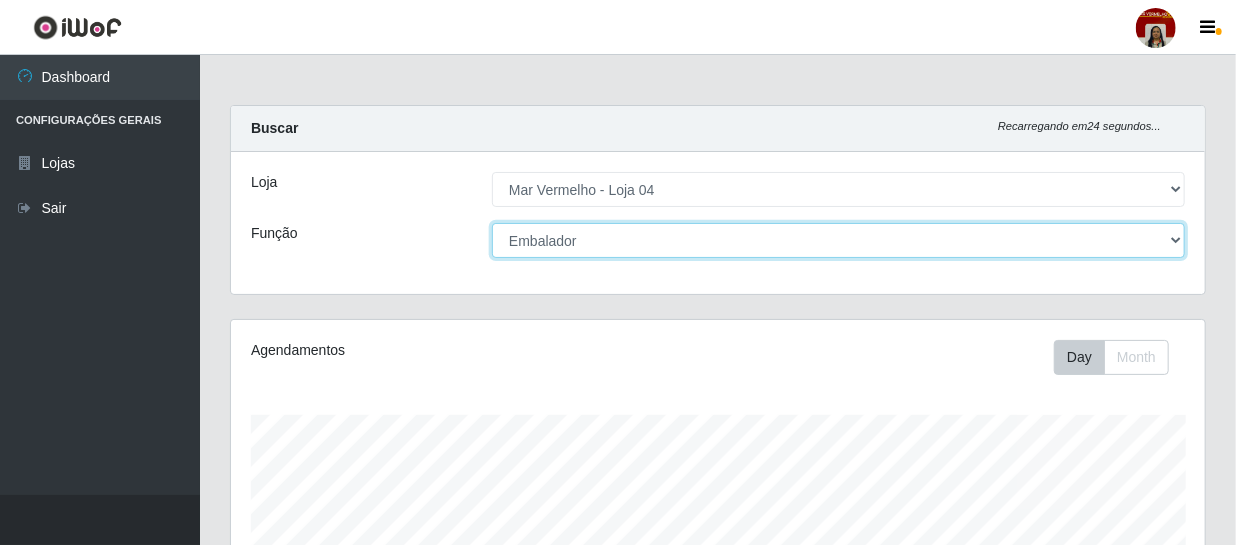click on "[Selecione...] ASG ASG + ASG ++ Auxiliar de Depósito  Auxiliar de Depósito + Auxiliar de Depósito ++ Auxiliar de Estacionamento Auxiliar de Estacionamento + Auxiliar de Estacionamento ++ Balconista de Frios Balconista de Frios + Balconista de Padaria  Balconista de Padaria + Embalador Embalador + Embalador ++ Operador de Caixa Operador de Caixa + Operador de Caixa ++ Repositor  Repositor + Repositor ++ Repositor de Frios Repositor de Frios + Repositor de Frios ++ Repositor de Hortifruti Repositor de Hortifruti + Repositor de Hortifruti ++" at bounding box center [838, 240] 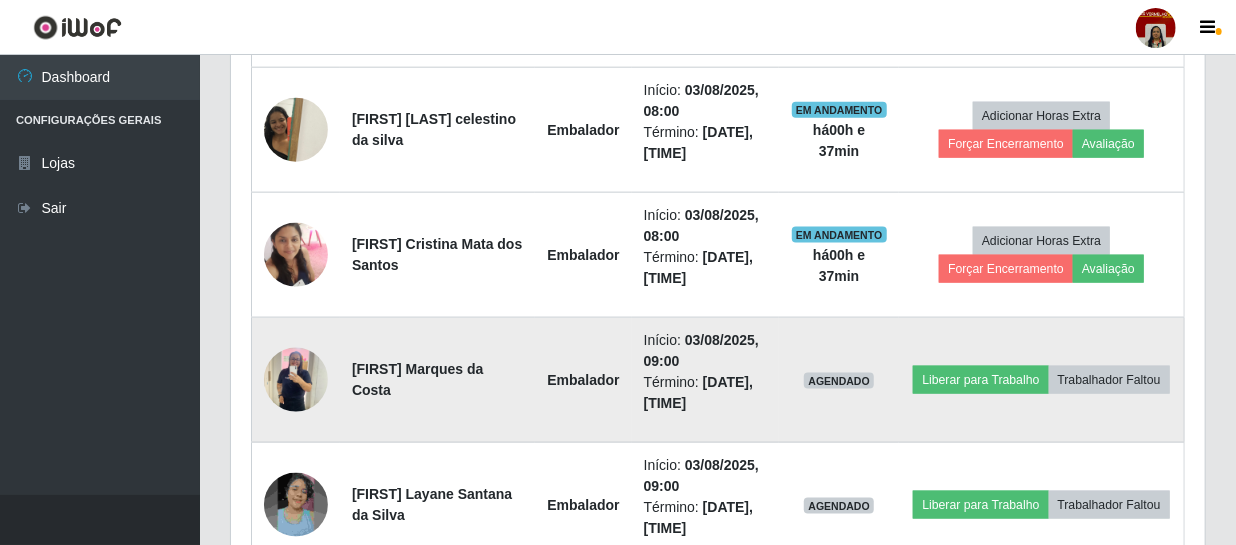 scroll, scrollTop: 1090, scrollLeft: 0, axis: vertical 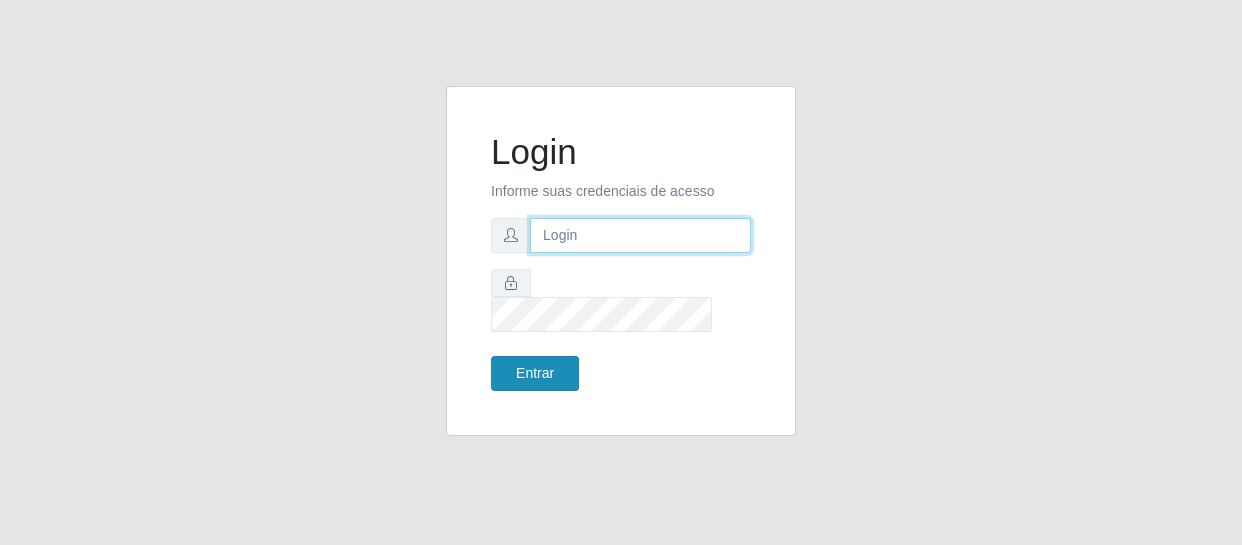 type on "[EMAIL]" 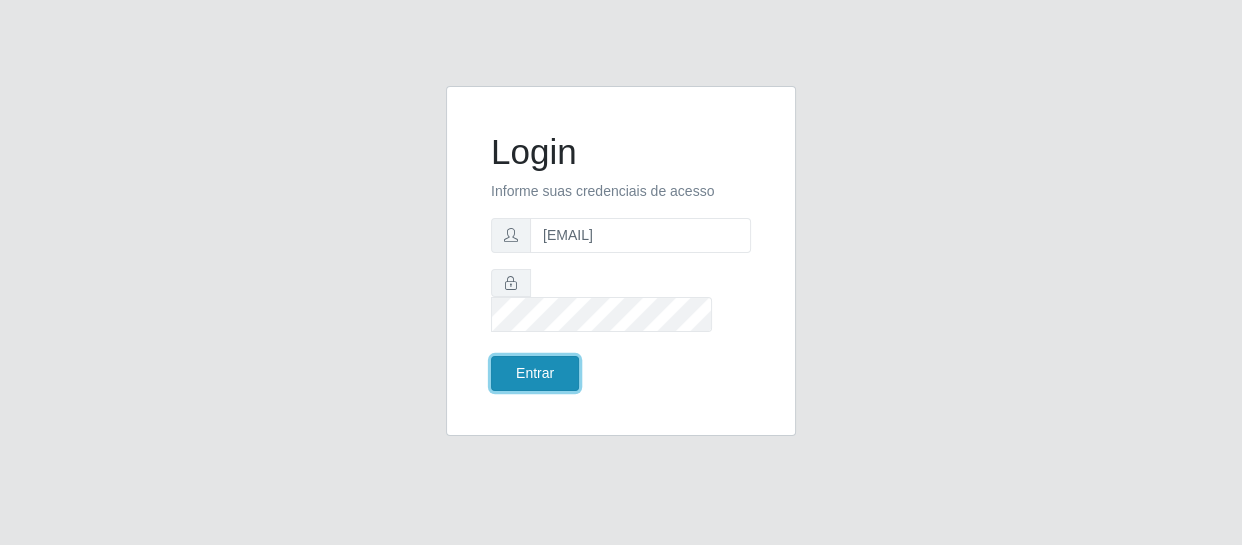 click on "Entrar" at bounding box center (535, 373) 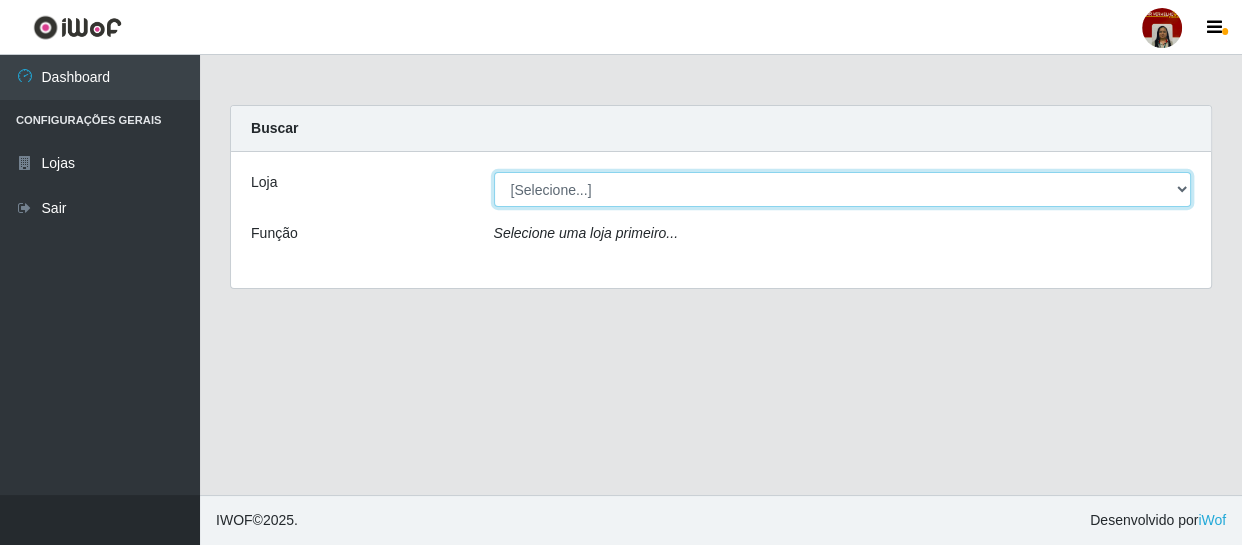 click on "[Selecione...] Mar Vermelho - Loja 04" at bounding box center (843, 189) 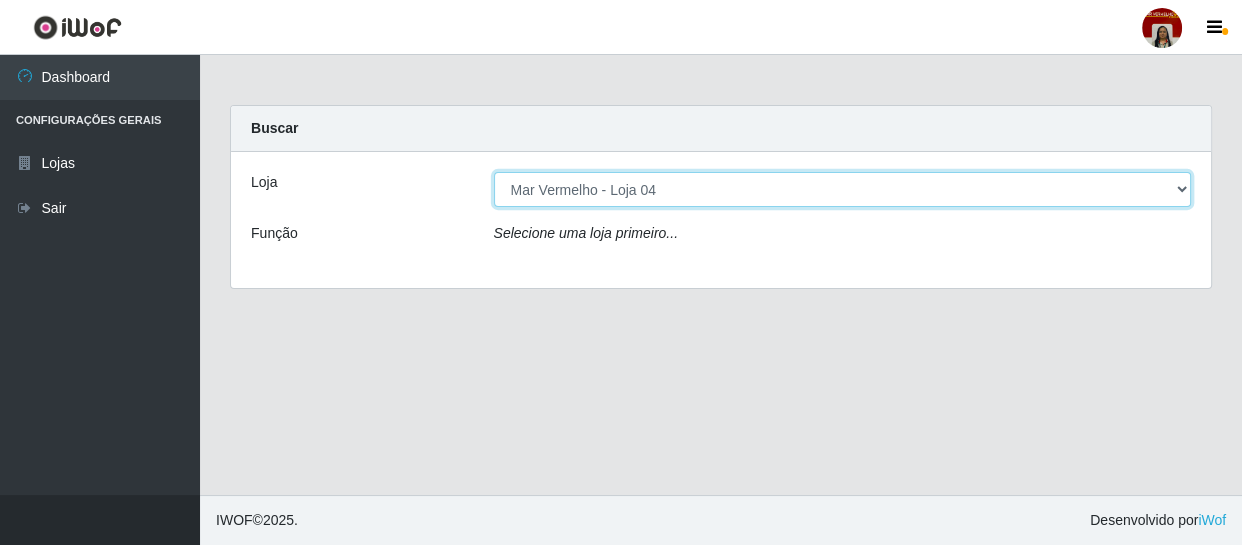 click on "[Selecione...] Mar Vermelho - Loja 04" at bounding box center (843, 189) 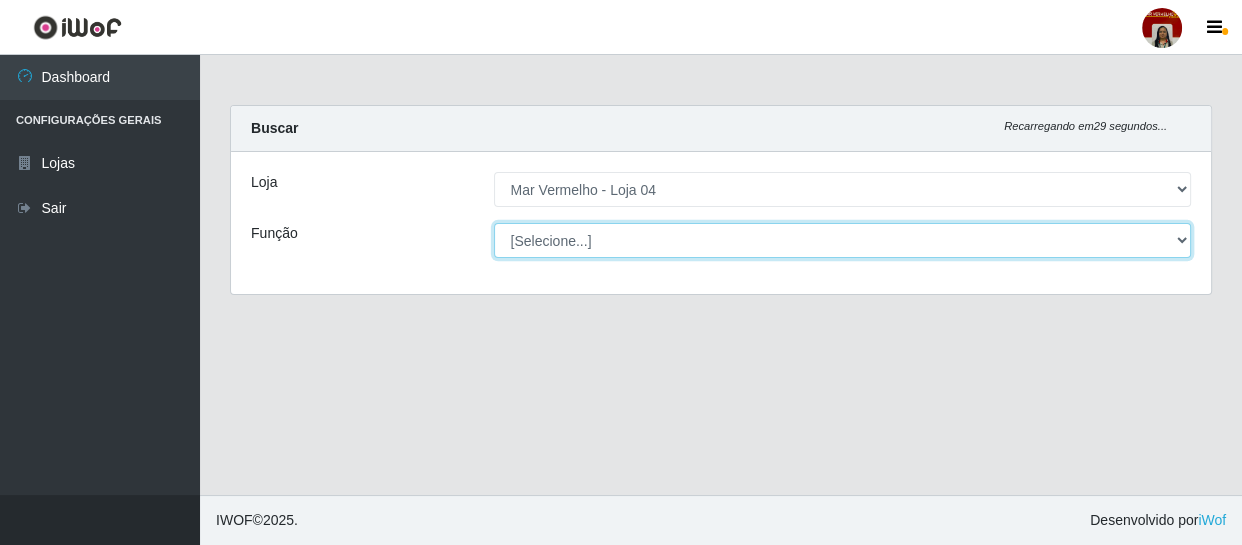 click on "[Selecione...] ASG ASG + ASG ++ Auxiliar de Depósito  Auxiliar de Depósito + Auxiliar de Depósito ++ Auxiliar de Estacionamento Auxiliar de Estacionamento + Auxiliar de Estacionamento ++ Balconista de Frios Balconista de Frios + Balconista de Padaria  Balconista de Padaria + Embalador Embalador + Embalador ++ Operador de Caixa Operador de Caixa + Operador de Caixa ++ Repositor  Repositor + Repositor ++ Repositor de Frios Repositor de Frios + Repositor de Frios ++ Repositor de Hortifruti Repositor de Hortifruti + Repositor de Hortifruti ++" at bounding box center [843, 240] 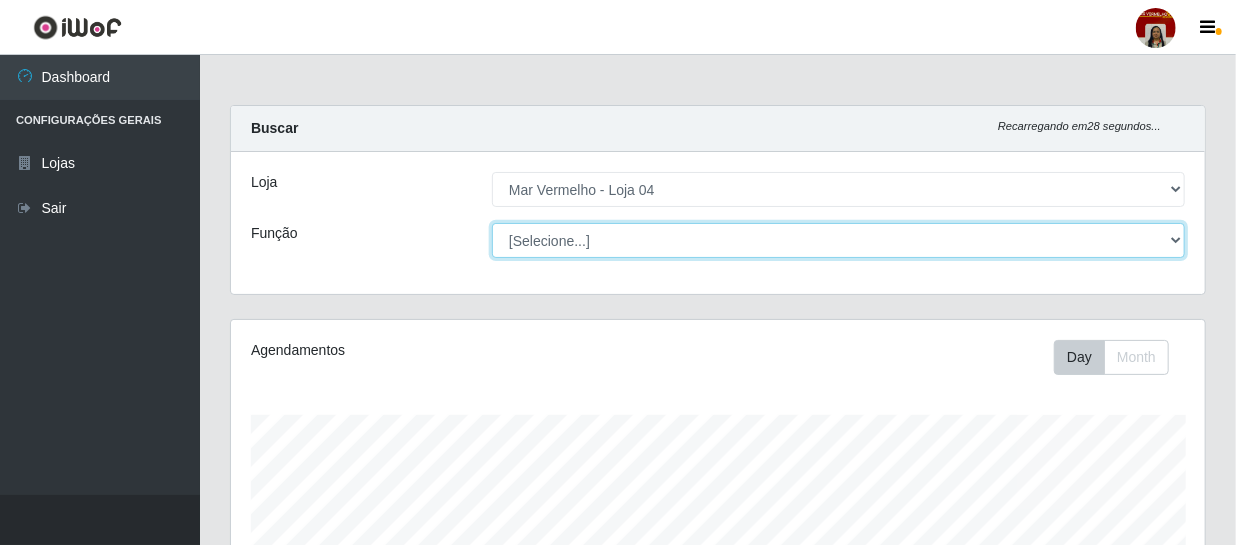 scroll, scrollTop: 999585, scrollLeft: 999025, axis: both 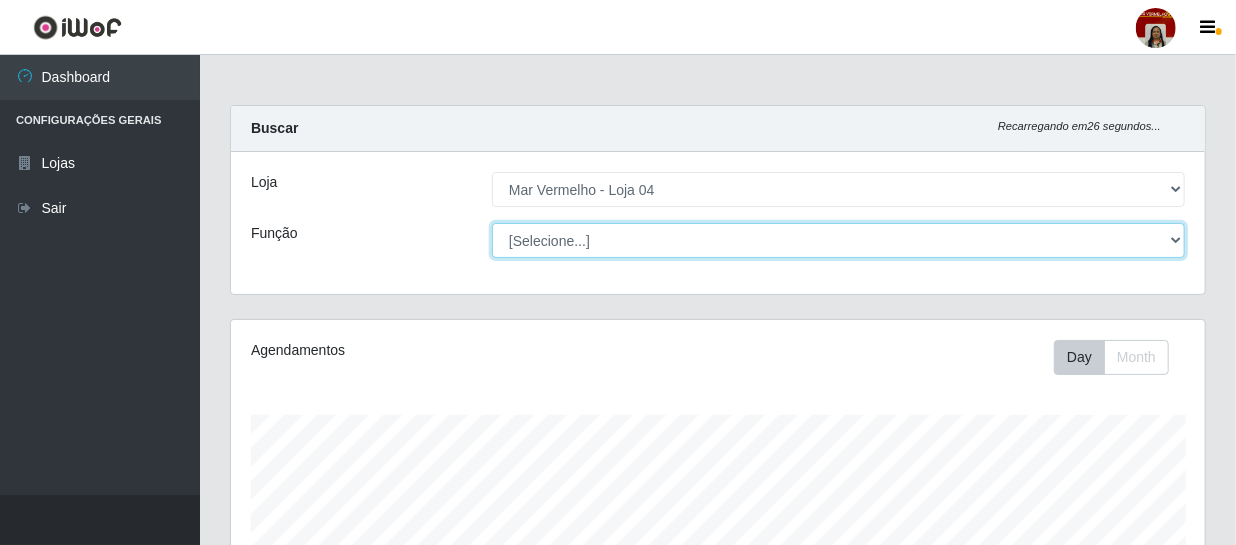 select on "1" 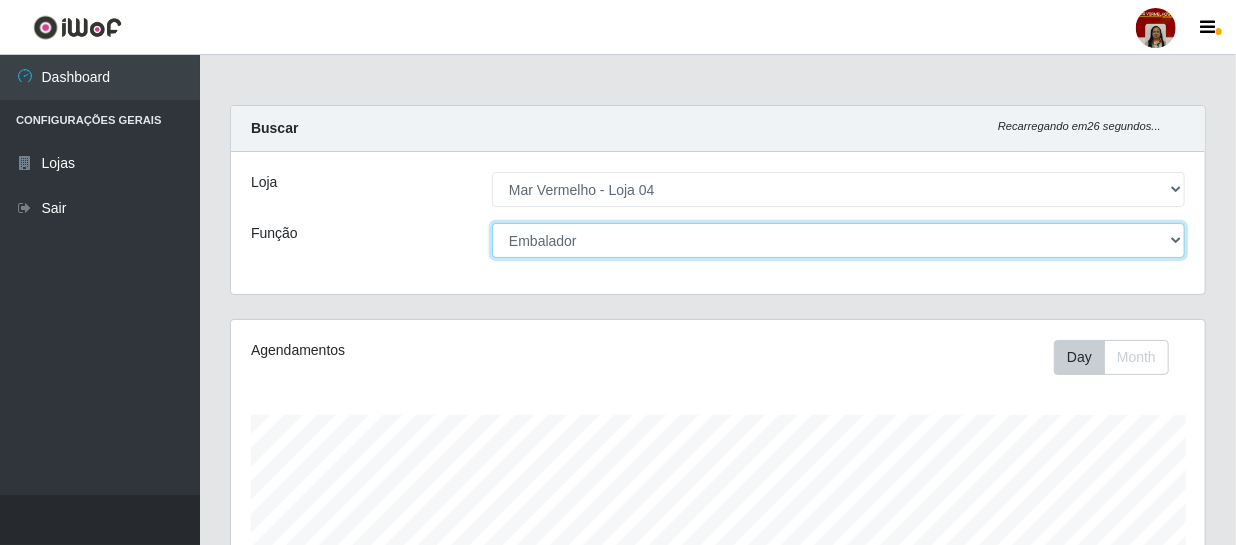click on "[Selecione...] ASG ASG + ASG ++ Auxiliar de Depósito  Auxiliar de Depósito + Auxiliar de Depósito ++ Auxiliar de Estacionamento Auxiliar de Estacionamento + Auxiliar de Estacionamento ++ Balconista de Frios Balconista de Frios + Balconista de Padaria  Balconista de Padaria + Embalador Embalador + Embalador ++ Operador de Caixa Operador de Caixa + Operador de Caixa ++ Repositor  Repositor + Repositor ++ Repositor de Frios Repositor de Frios + Repositor de Frios ++ Repositor de Hortifruti Repositor de Hortifruti + Repositor de Hortifruti ++" at bounding box center [838, 240] 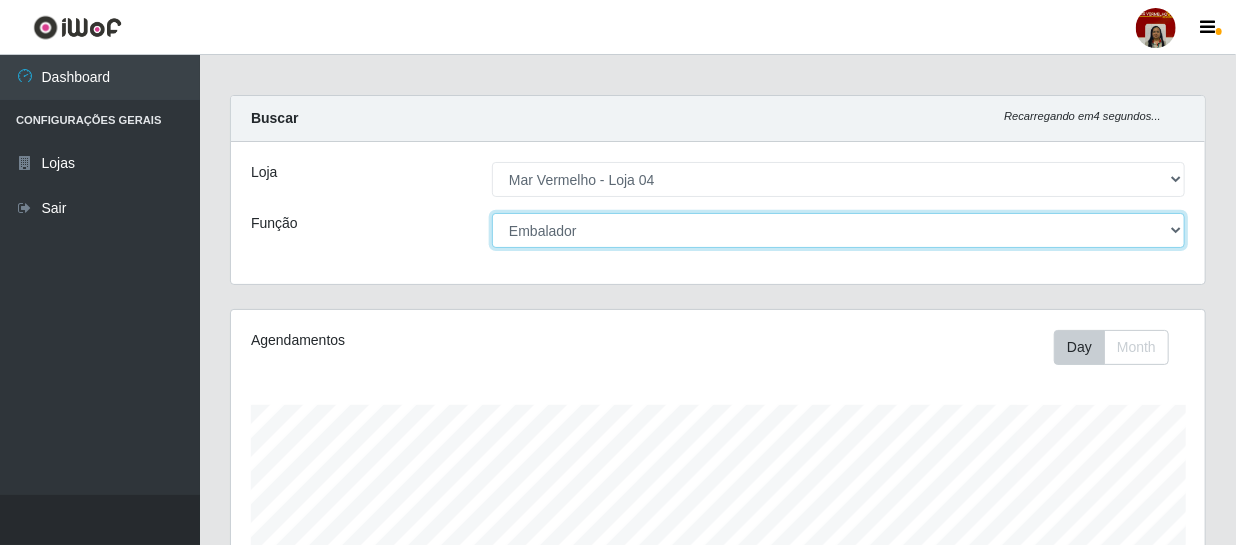 scroll, scrollTop: 0, scrollLeft: 0, axis: both 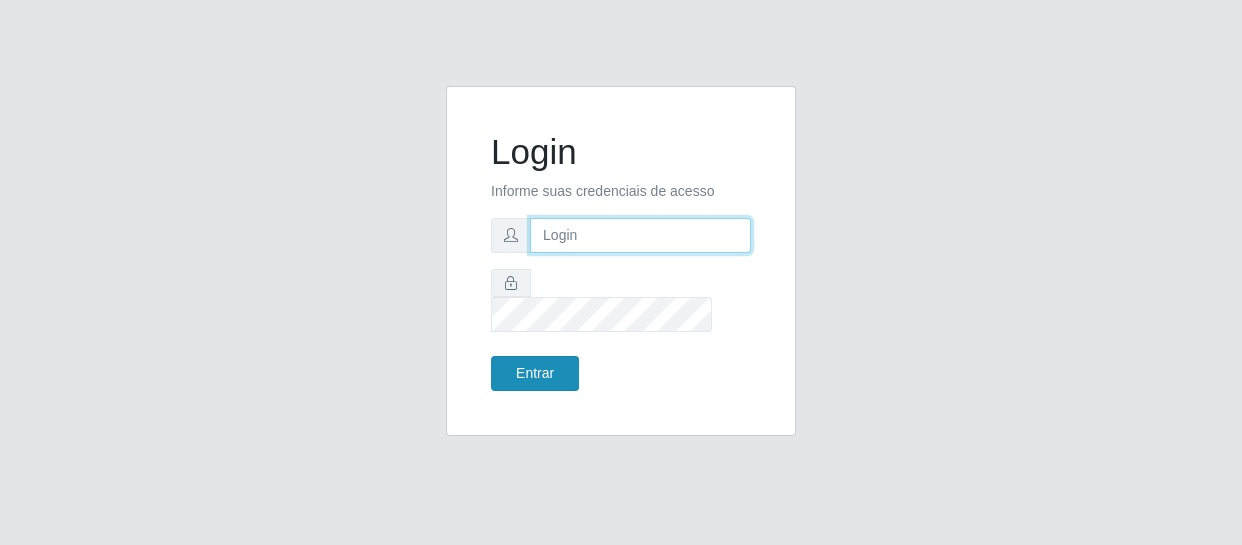 type on "[EMAIL]" 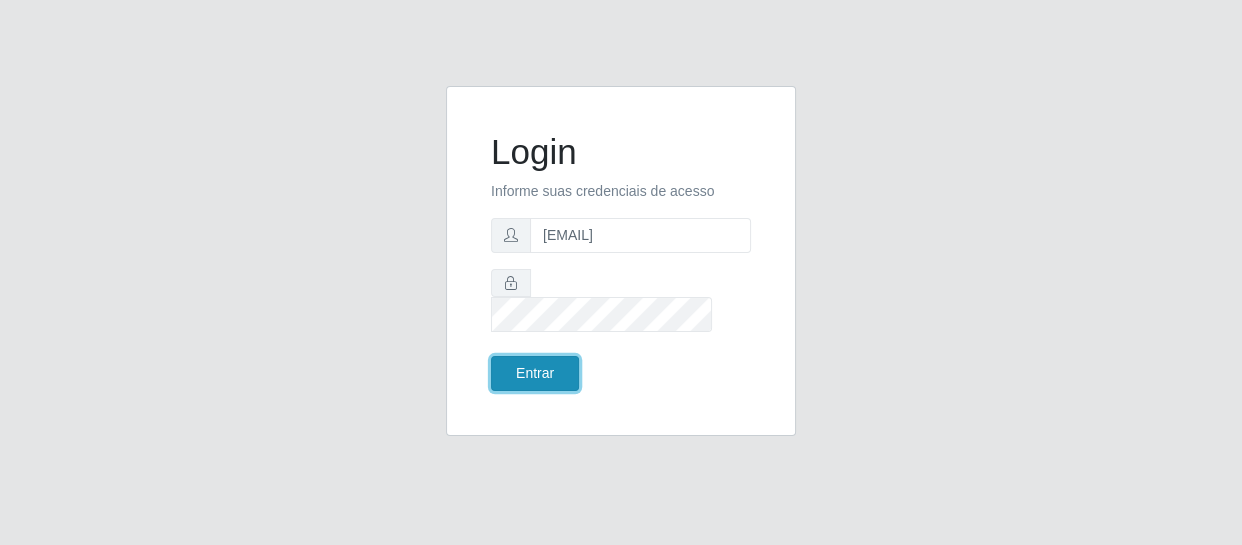 click on "Entrar" at bounding box center (535, 373) 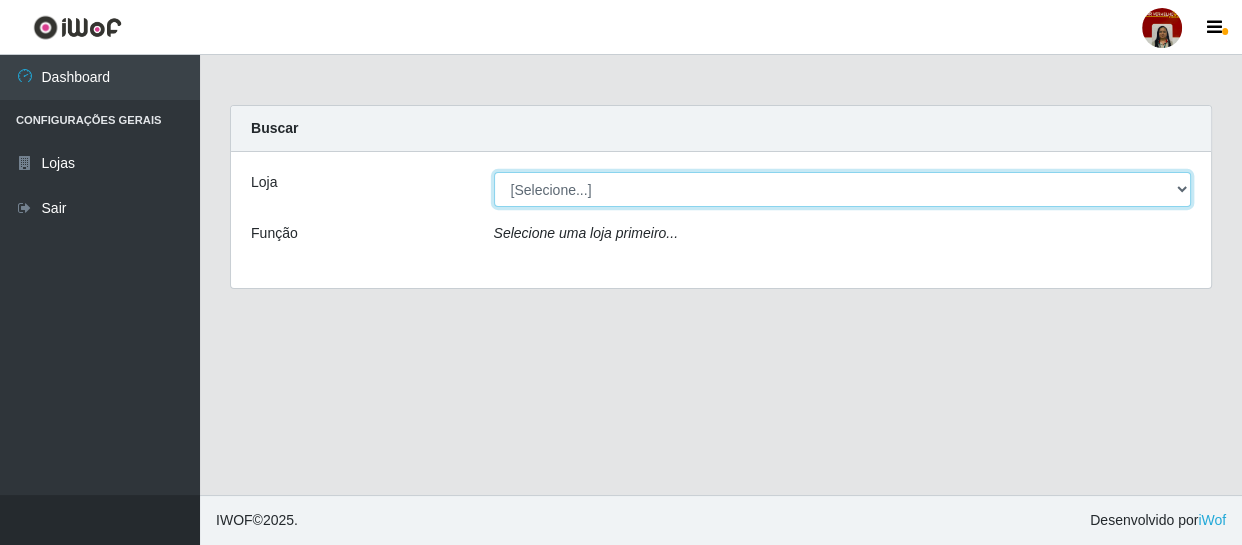 click on "[Selecione...] Mar Vermelho - Loja 04" at bounding box center [843, 189] 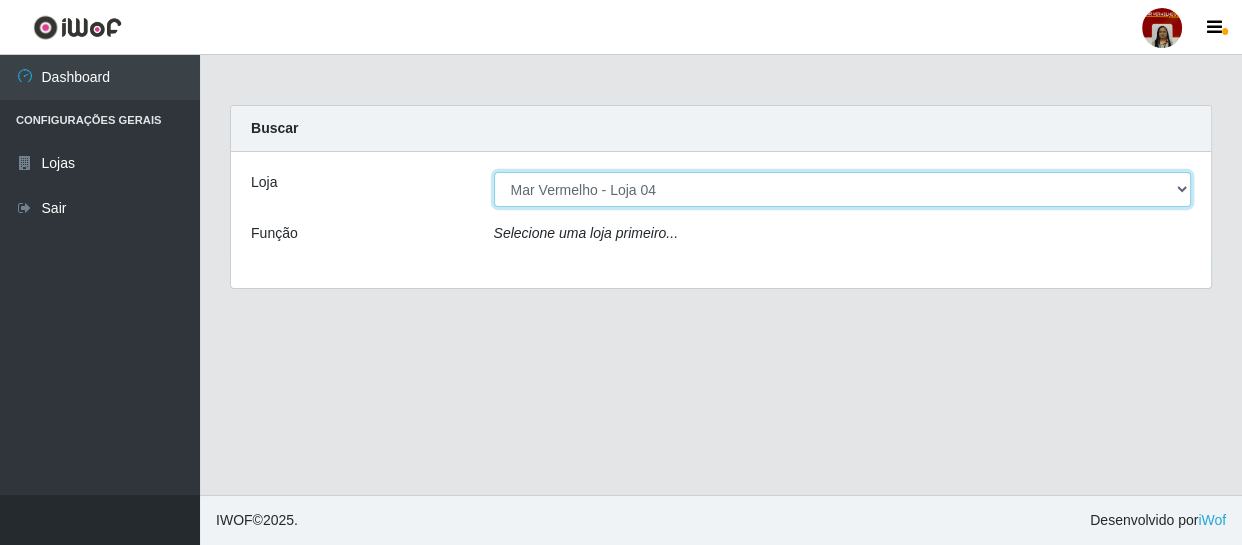 click on "[Selecione...] Mar Vermelho - Loja 04" at bounding box center (843, 189) 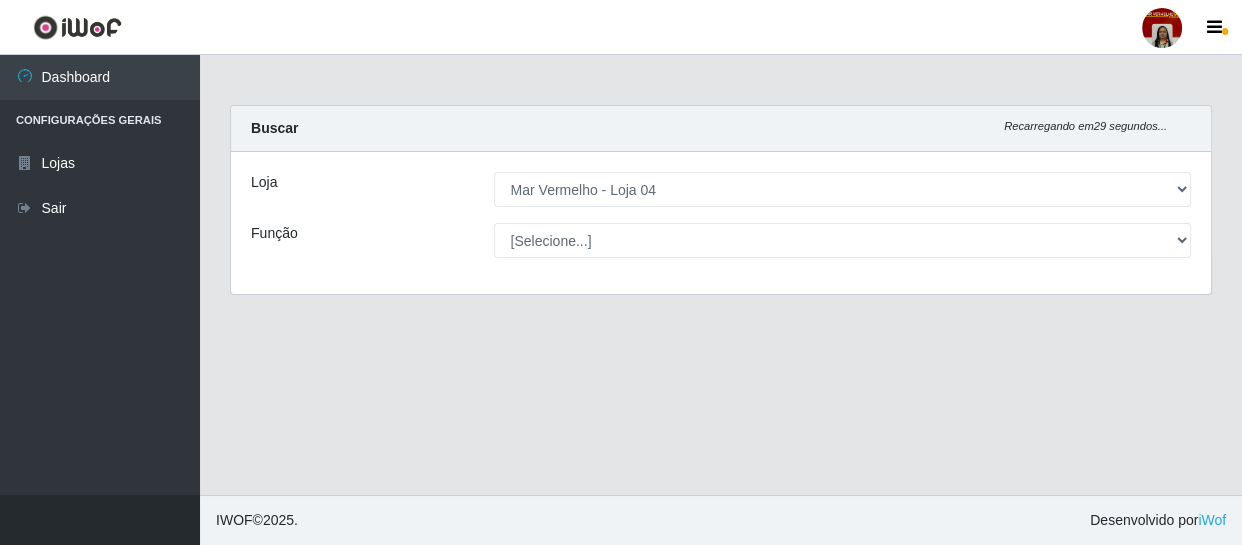 click on "[Selecione...] ASG ASG + ASG ++ Auxiliar de Depósito  Auxiliar de Depósito + Auxiliar de Depósito ++ Auxiliar de Estacionamento Auxiliar de Estacionamento + Auxiliar de Estacionamento ++ Balconista de Frios Balconista de Frios + Balconista de Padaria  Balconista de Padaria + Embalador Embalador + Embalador ++ Operador de Caixa Operador de Caixa + Operador de Caixa ++ Repositor  Repositor + Repositor ++ Repositor de Frios Repositor de Frios + Repositor de Frios ++ Repositor de Hortifruti Repositor de Hortifruti + Repositor de Hortifruti ++" at bounding box center [843, 240] 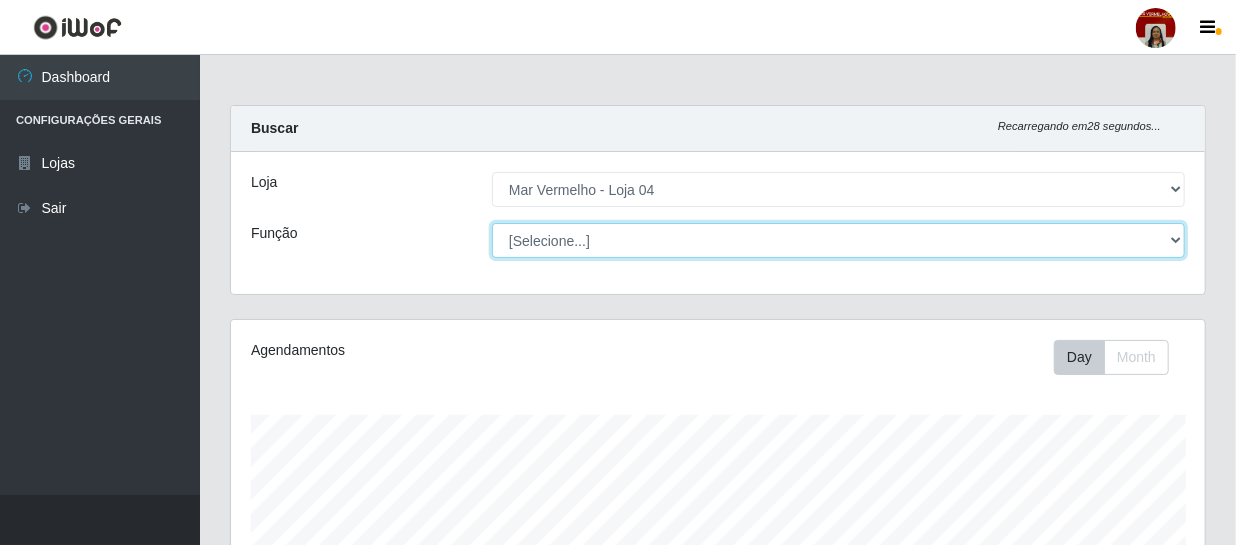 click on "[Selecione...] ASG ASG + ASG ++ Auxiliar de Depósito  Auxiliar de Depósito + Auxiliar de Depósito ++ Auxiliar de Estacionamento Auxiliar de Estacionamento + Auxiliar de Estacionamento ++ Balconista de Frios Balconista de Frios + Balconista de Padaria  Balconista de Padaria + Embalador Embalador + Embalador ++ Operador de Caixa Operador de Caixa + Operador de Caixa ++ Repositor  Repositor + Repositor ++ Repositor de Frios Repositor de Frios + Repositor de Frios ++ Repositor de Hortifruti Repositor de Hortifruti + Repositor de Hortifruti ++" at bounding box center (838, 240) 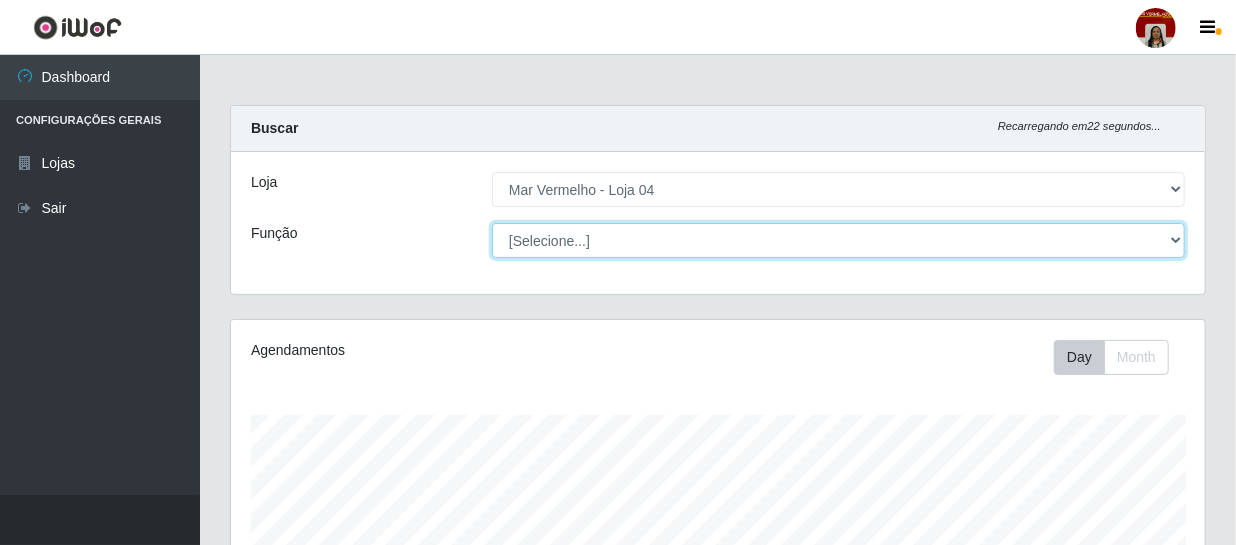 select on "1" 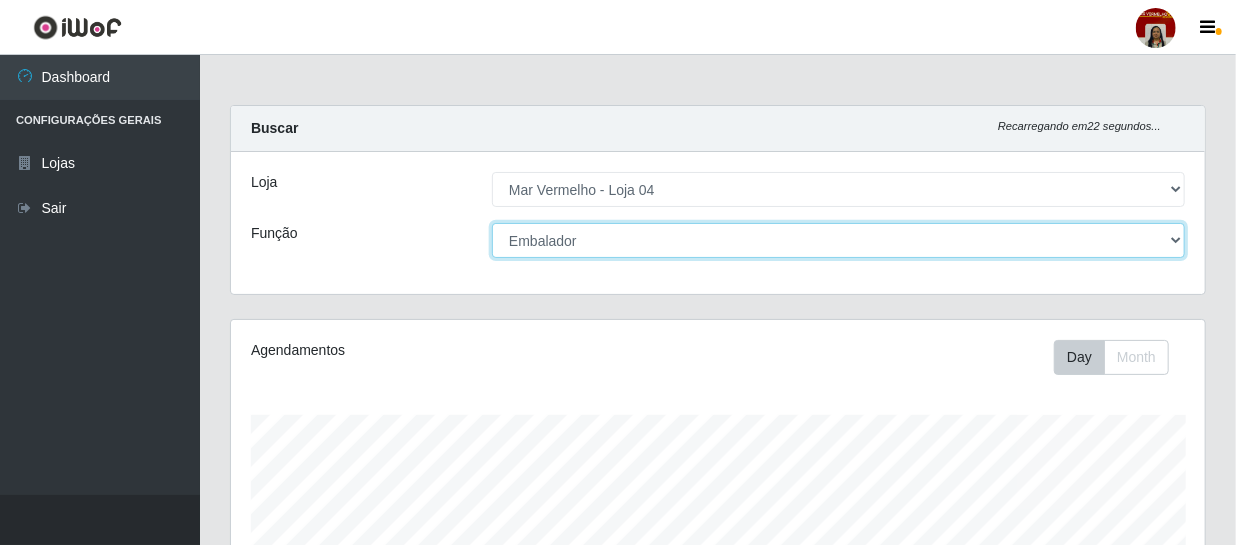 click on "[Selecione...] ASG ASG + ASG ++ Auxiliar de Depósito  Auxiliar de Depósito + Auxiliar de Depósito ++ Auxiliar de Estacionamento Auxiliar de Estacionamento + Auxiliar de Estacionamento ++ Balconista de Frios Balconista de Frios + Balconista de Padaria  Balconista de Padaria + Embalador Embalador + Embalador ++ Operador de Caixa Operador de Caixa + Operador de Caixa ++ Repositor  Repositor + Repositor ++ Repositor de Frios Repositor de Frios + Repositor de Frios ++ Repositor de Hortifruti Repositor de Hortifruti + Repositor de Hortifruti ++" at bounding box center (838, 240) 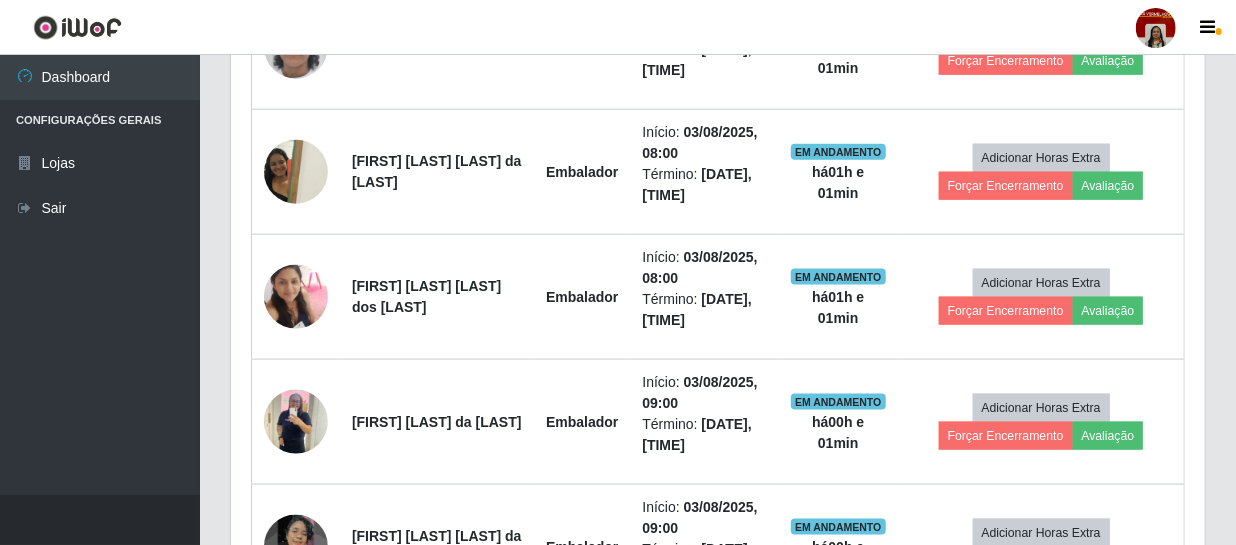 scroll, scrollTop: 970, scrollLeft: 0, axis: vertical 